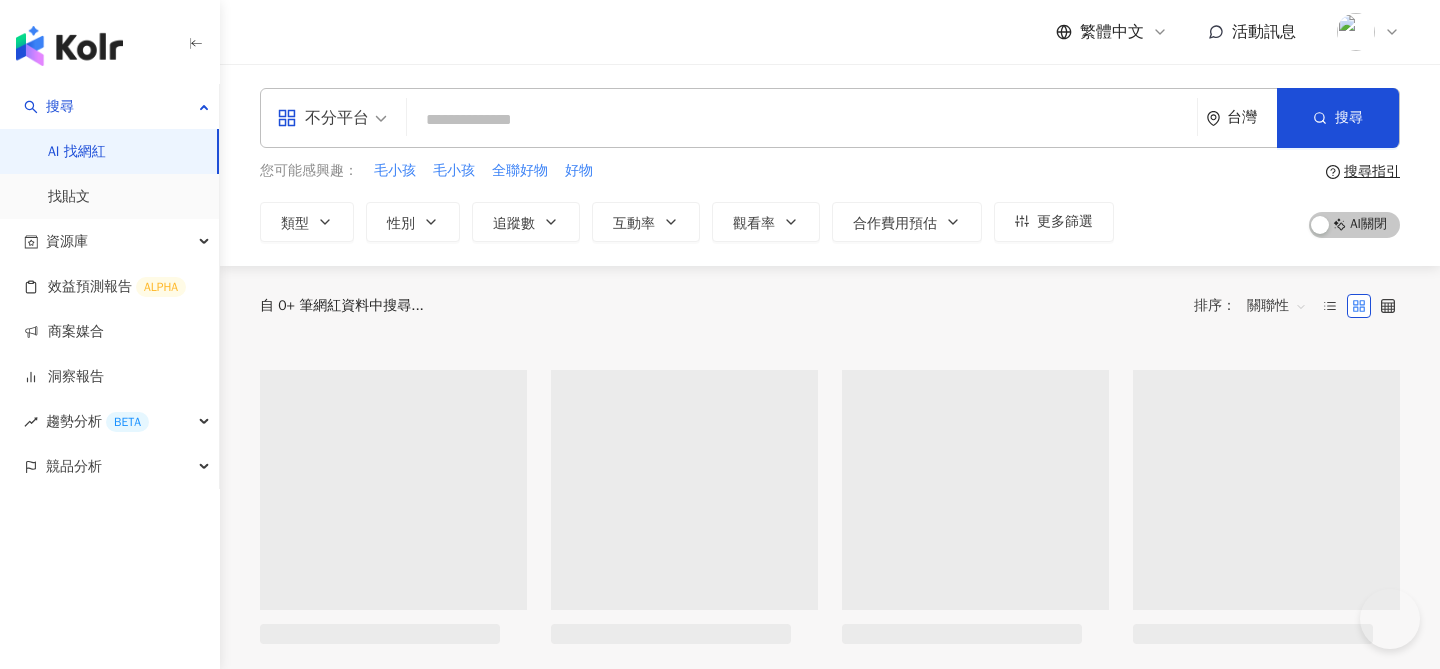 scroll, scrollTop: 0, scrollLeft: 0, axis: both 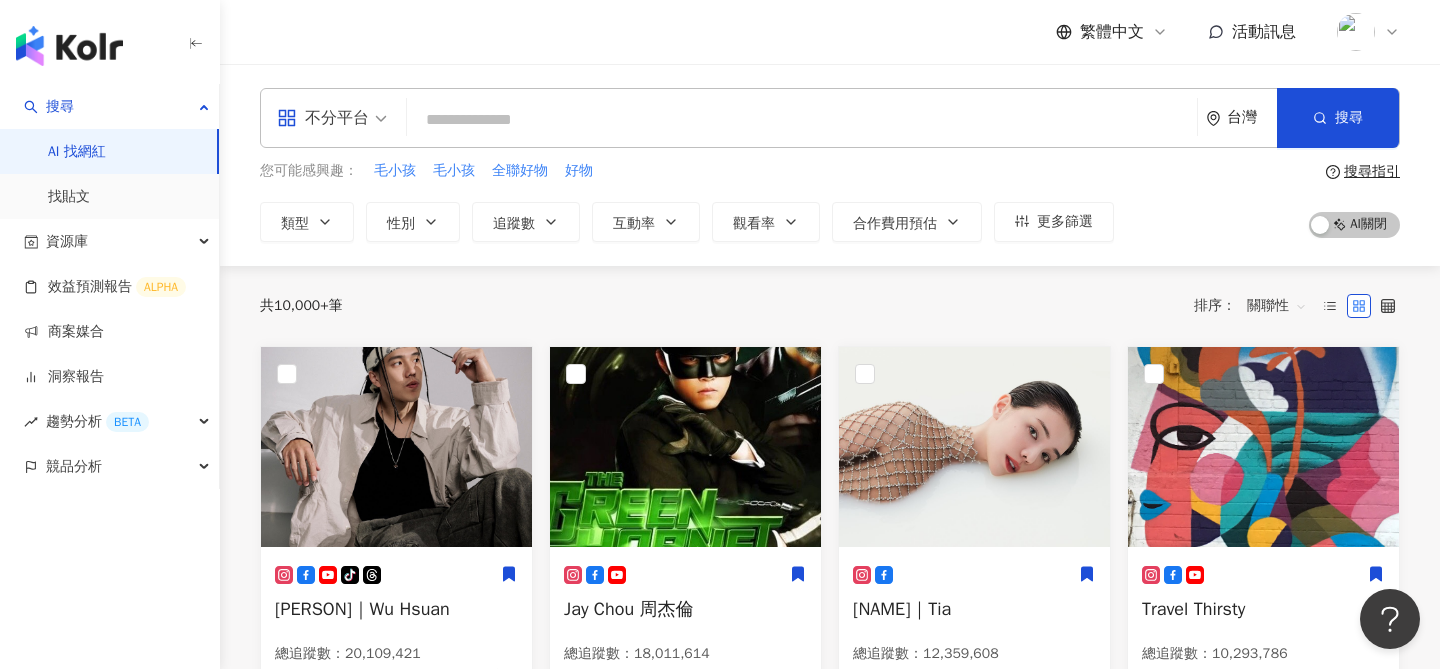click at bounding box center (1356, 32) 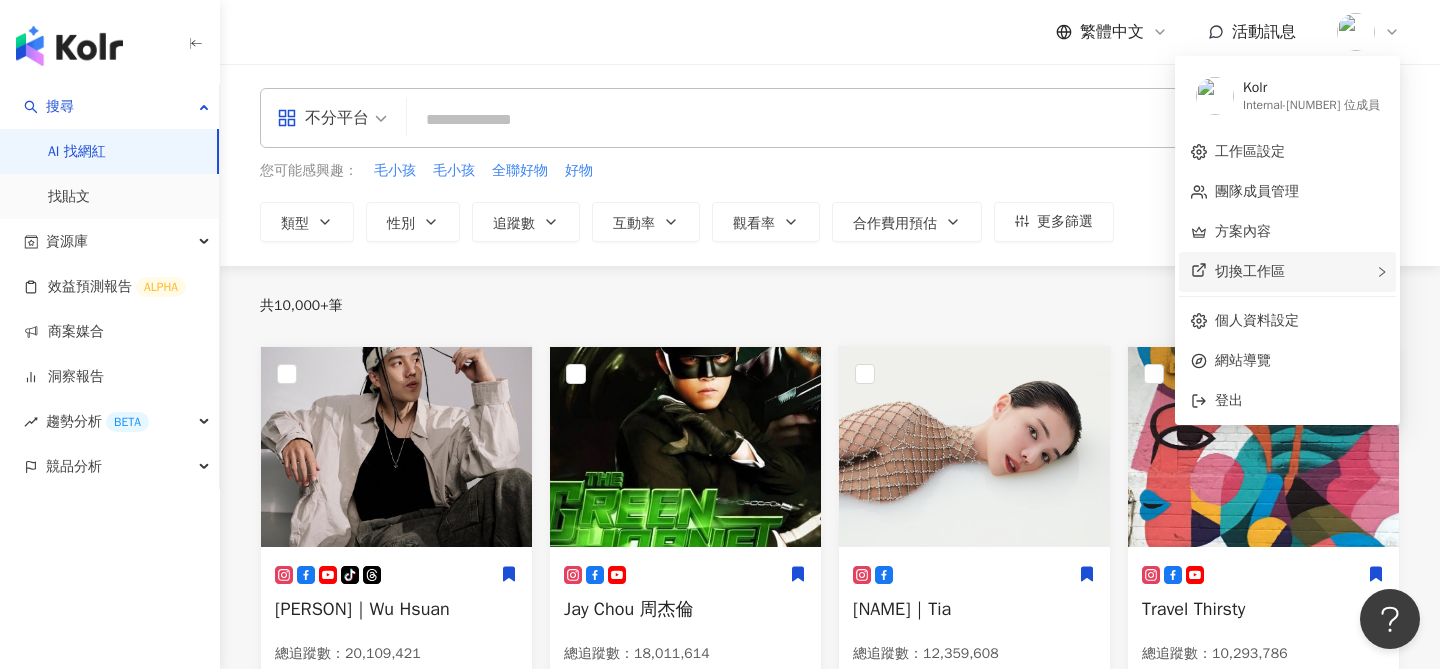 click on "切換工作區" at bounding box center (1287, 272) 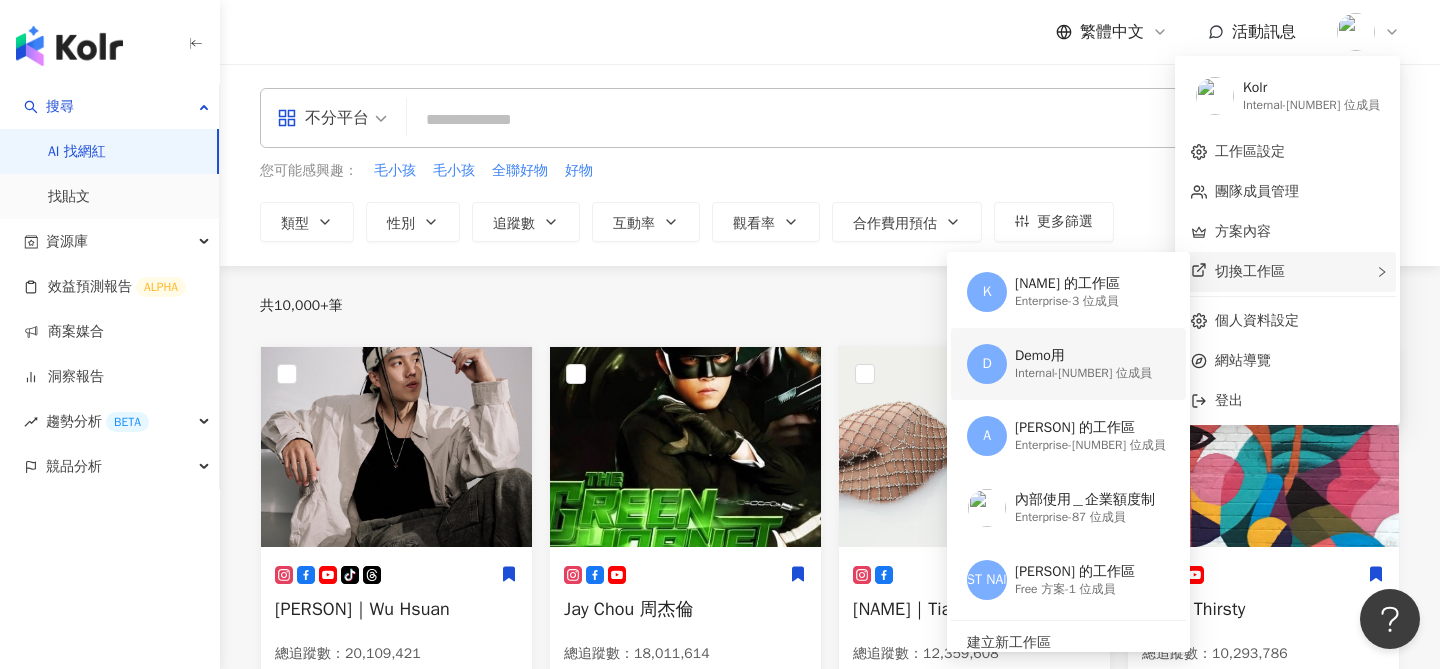 click on "Internal  -  62 位成員" at bounding box center (1083, 373) 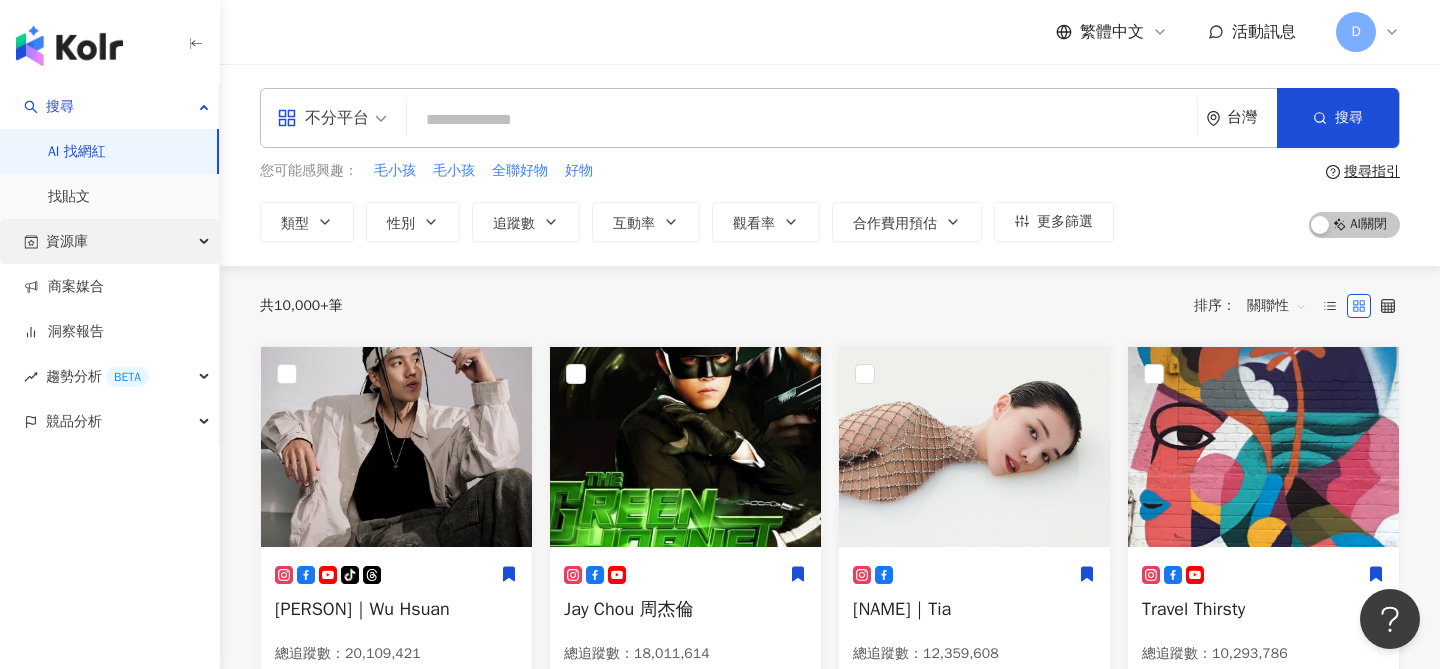 click on "資源庫" at bounding box center [109, 241] 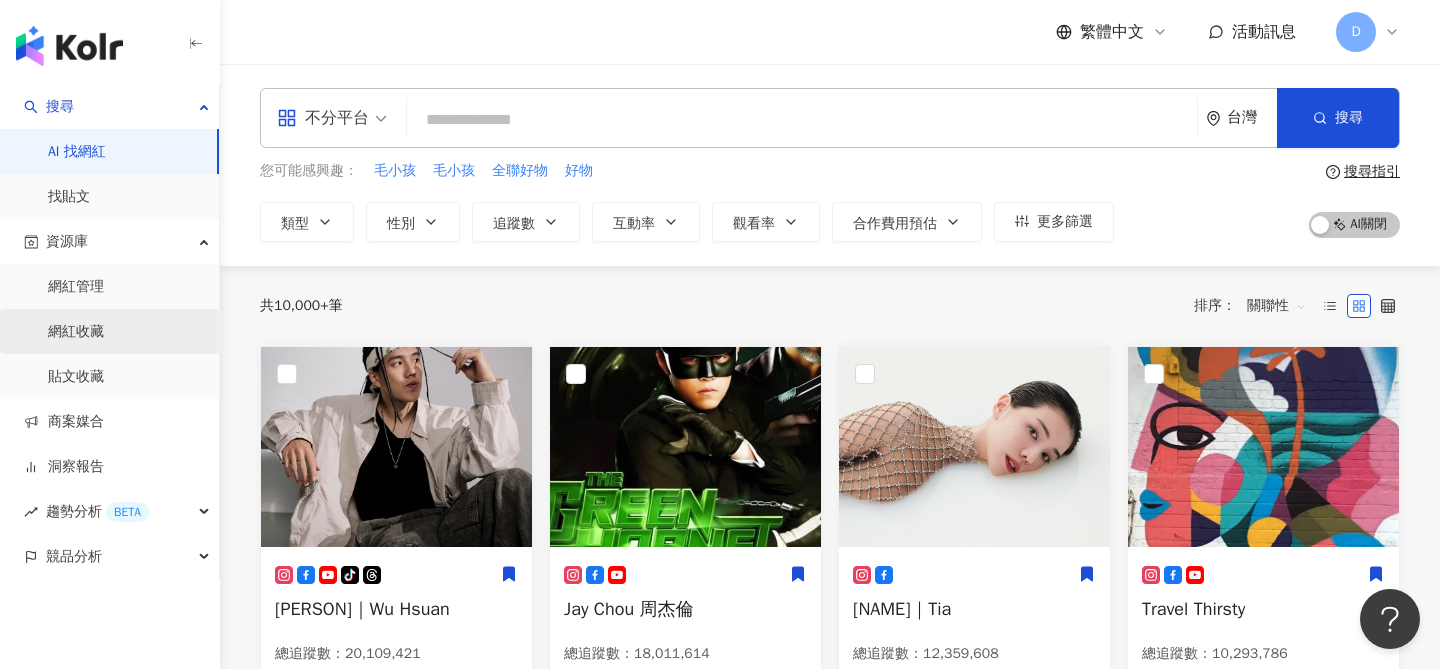 click on "網紅收藏" at bounding box center [76, 332] 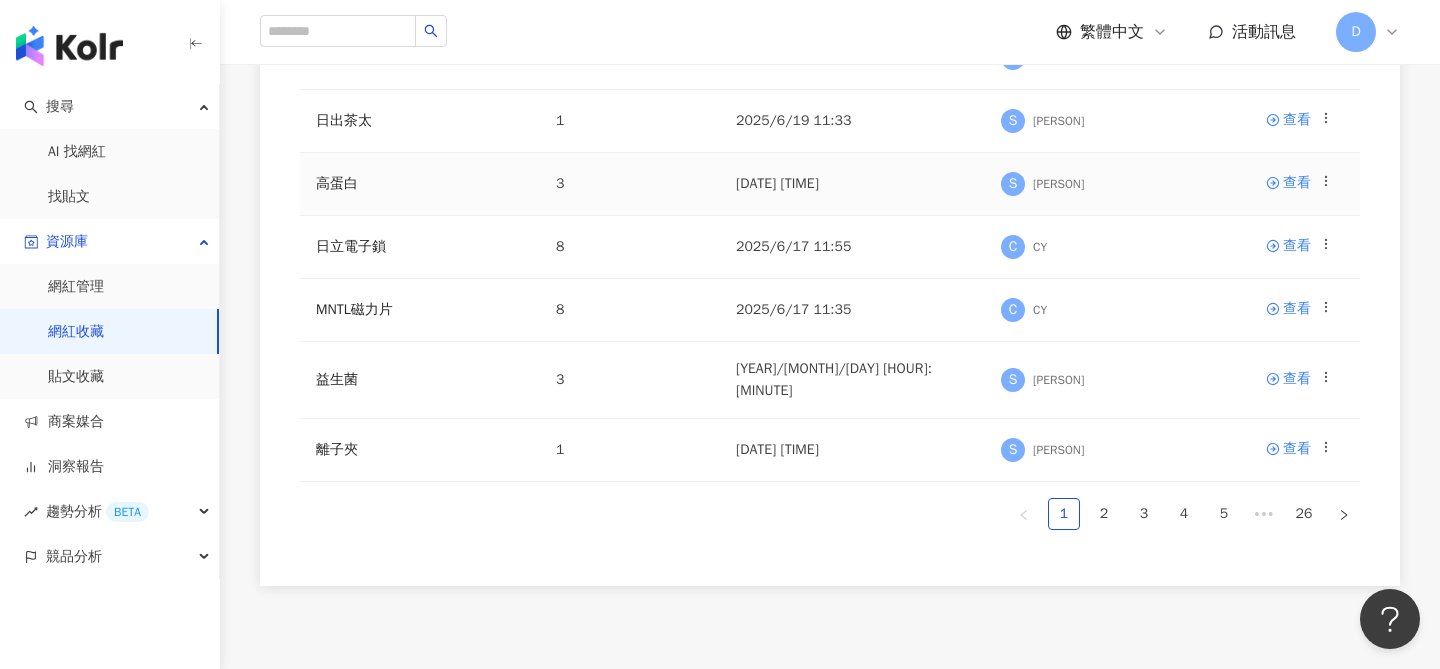 scroll, scrollTop: 655, scrollLeft: 0, axis: vertical 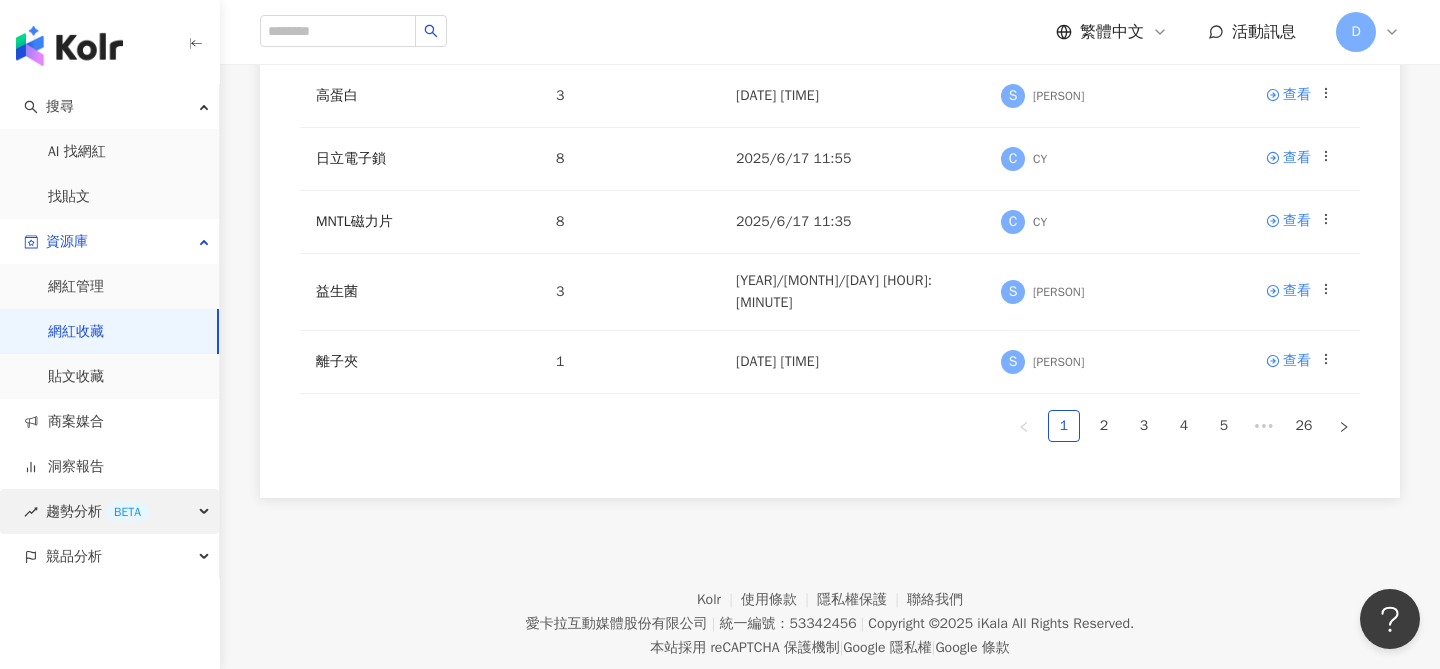 click on "BETA" at bounding box center [127, 512] 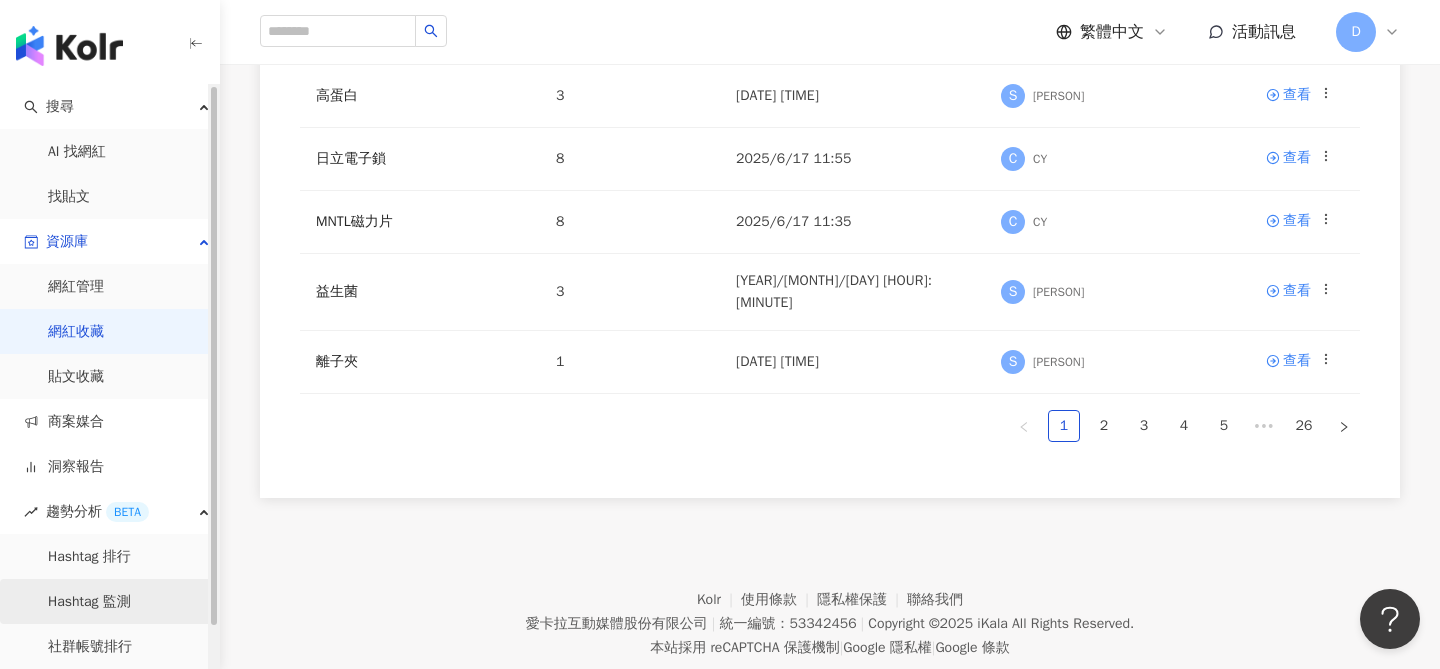 click on "Hashtag 監測" at bounding box center (89, 602) 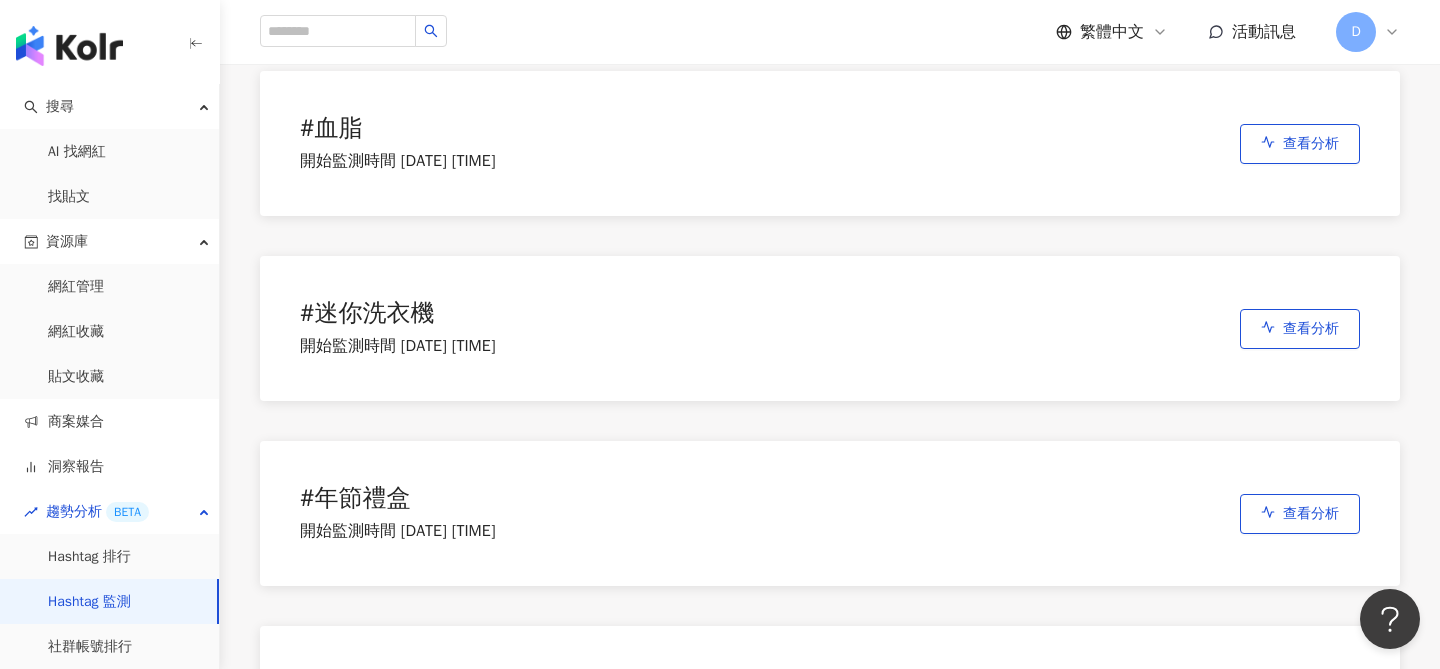 scroll, scrollTop: 1672, scrollLeft: 0, axis: vertical 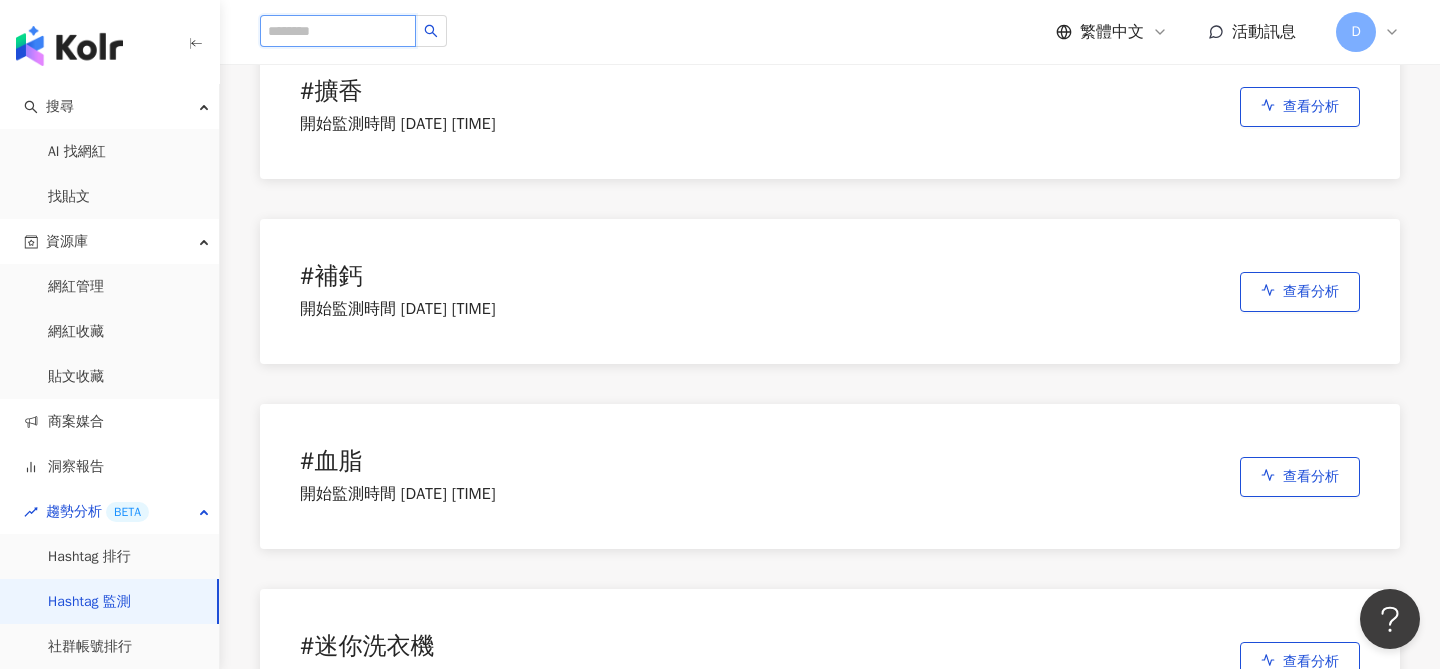click at bounding box center [338, 31] 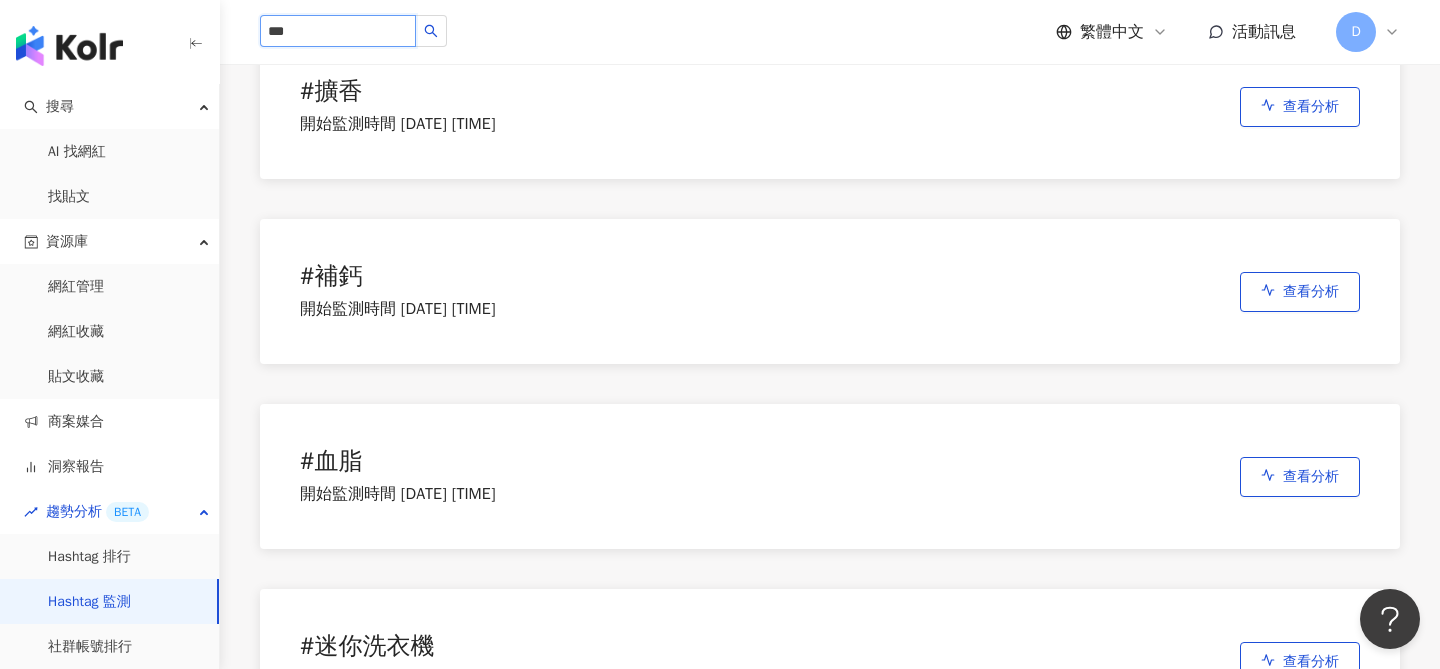 type on "***" 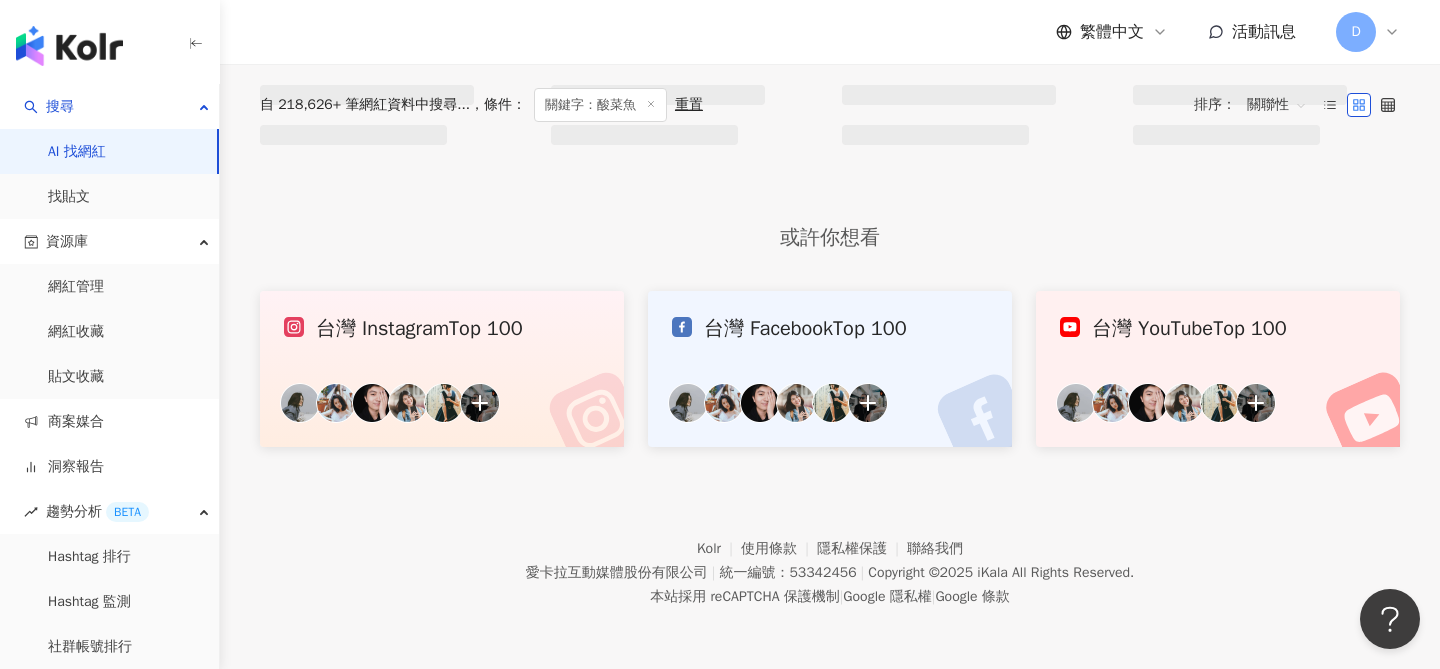 scroll, scrollTop: 0, scrollLeft: 0, axis: both 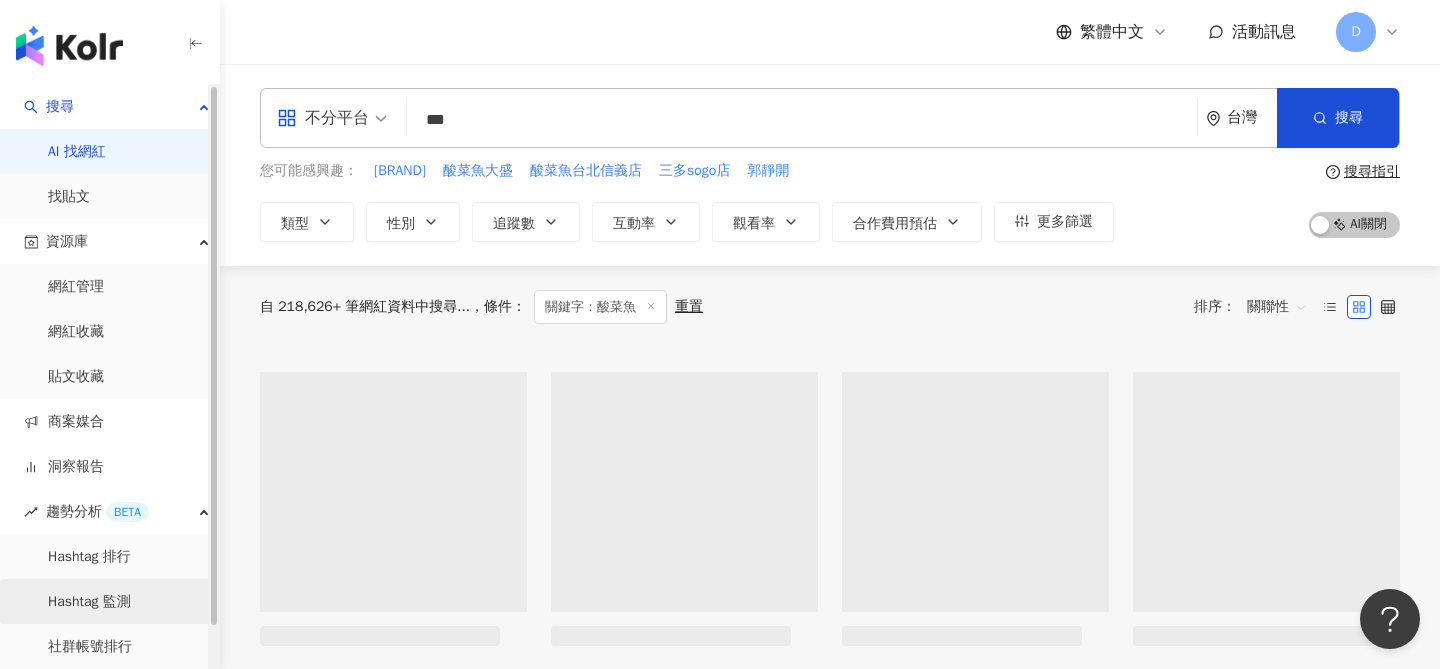 click on "Hashtag 監測" at bounding box center [89, 602] 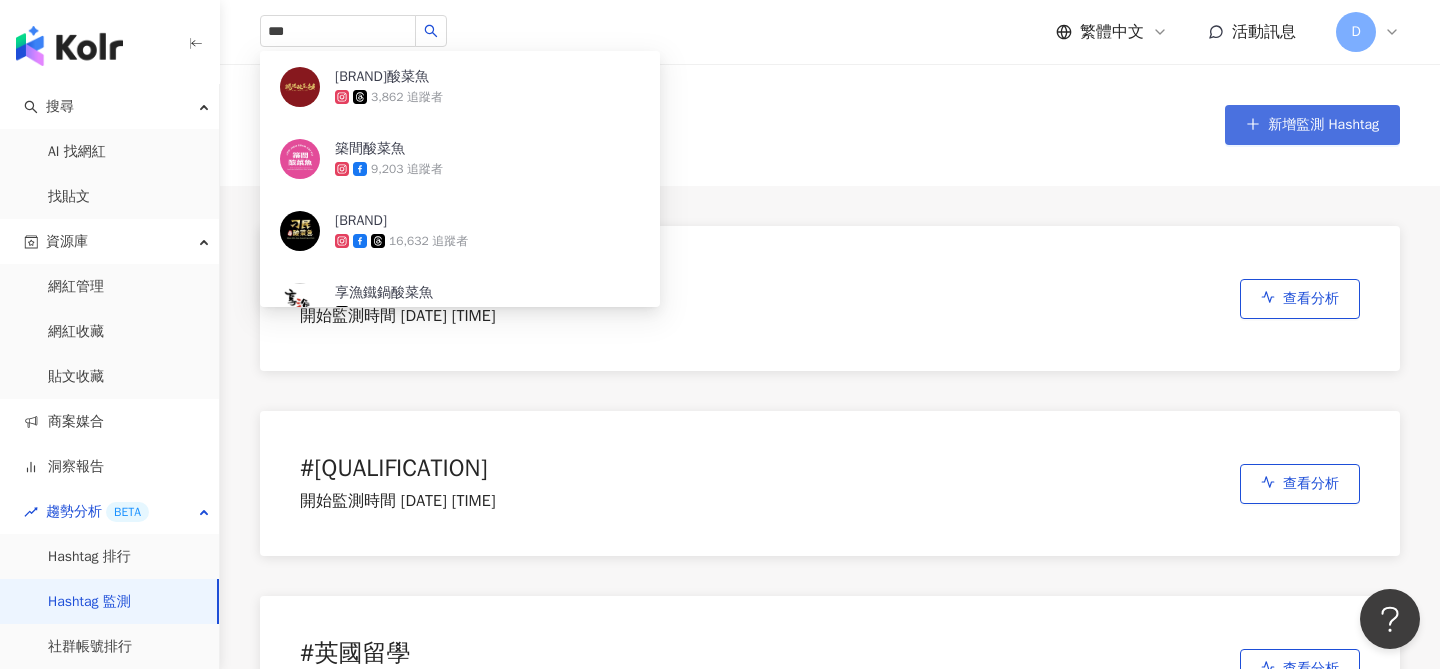 click on "新增監測 Hashtag" at bounding box center [1312, 125] 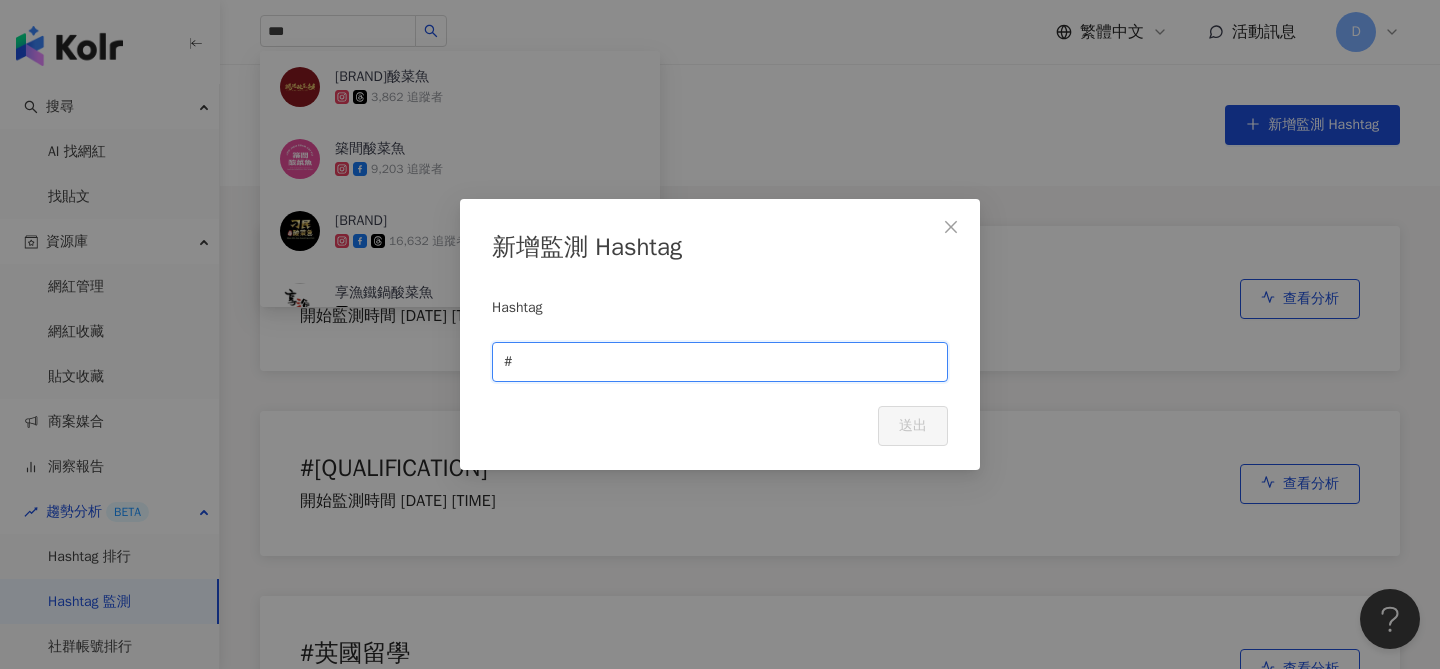 click at bounding box center [726, 362] 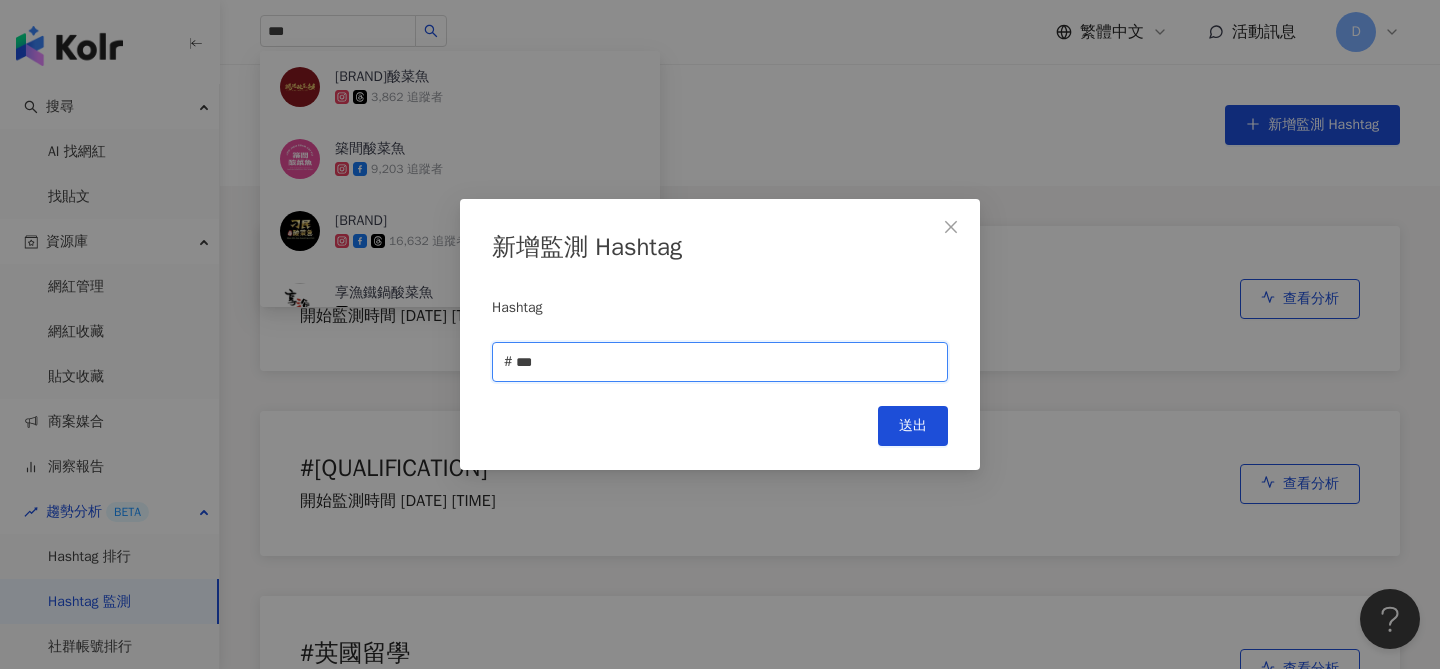type on "***" 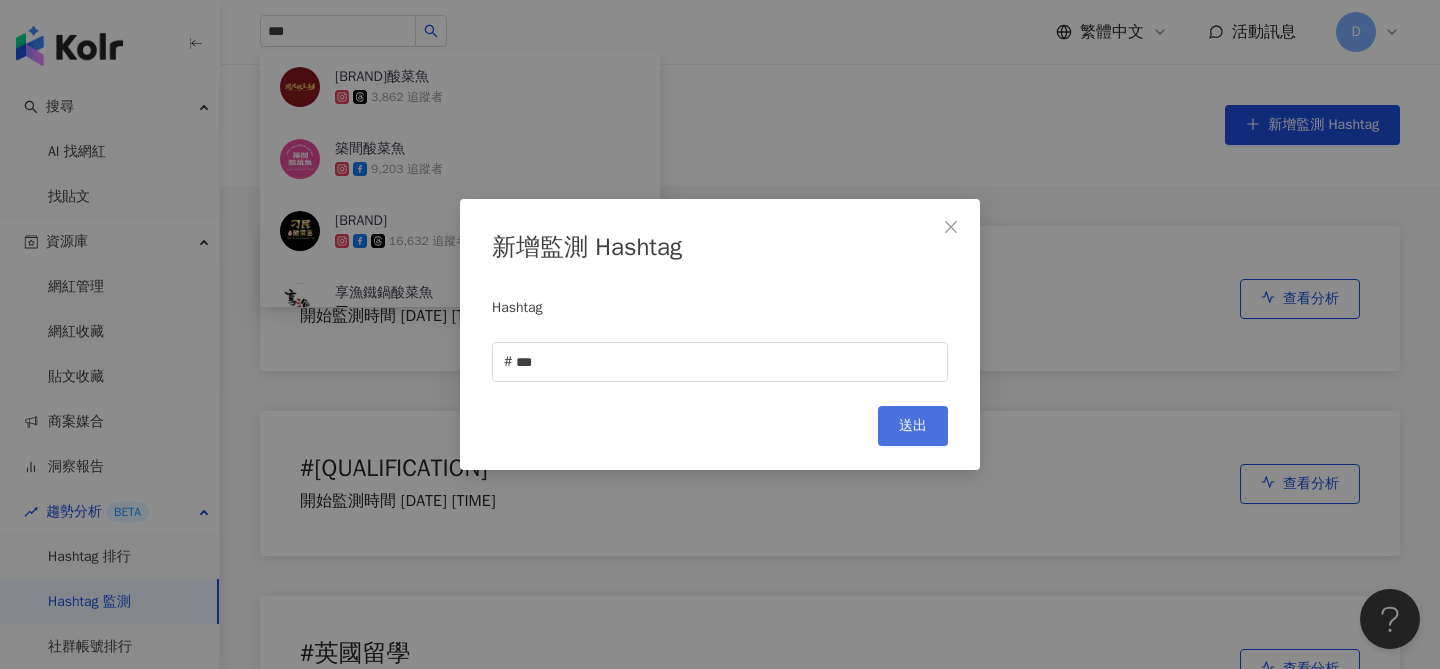click on "送出" at bounding box center [913, 426] 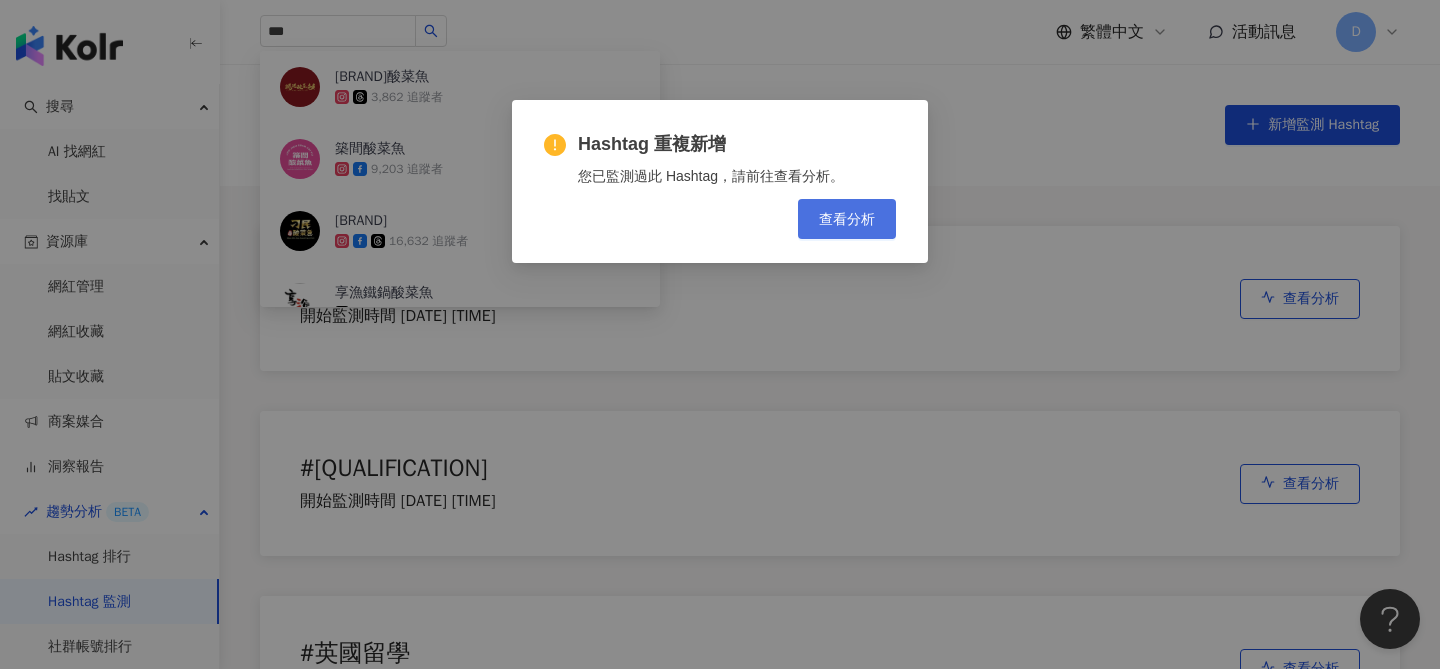 click on "查看分析" at bounding box center [847, 219] 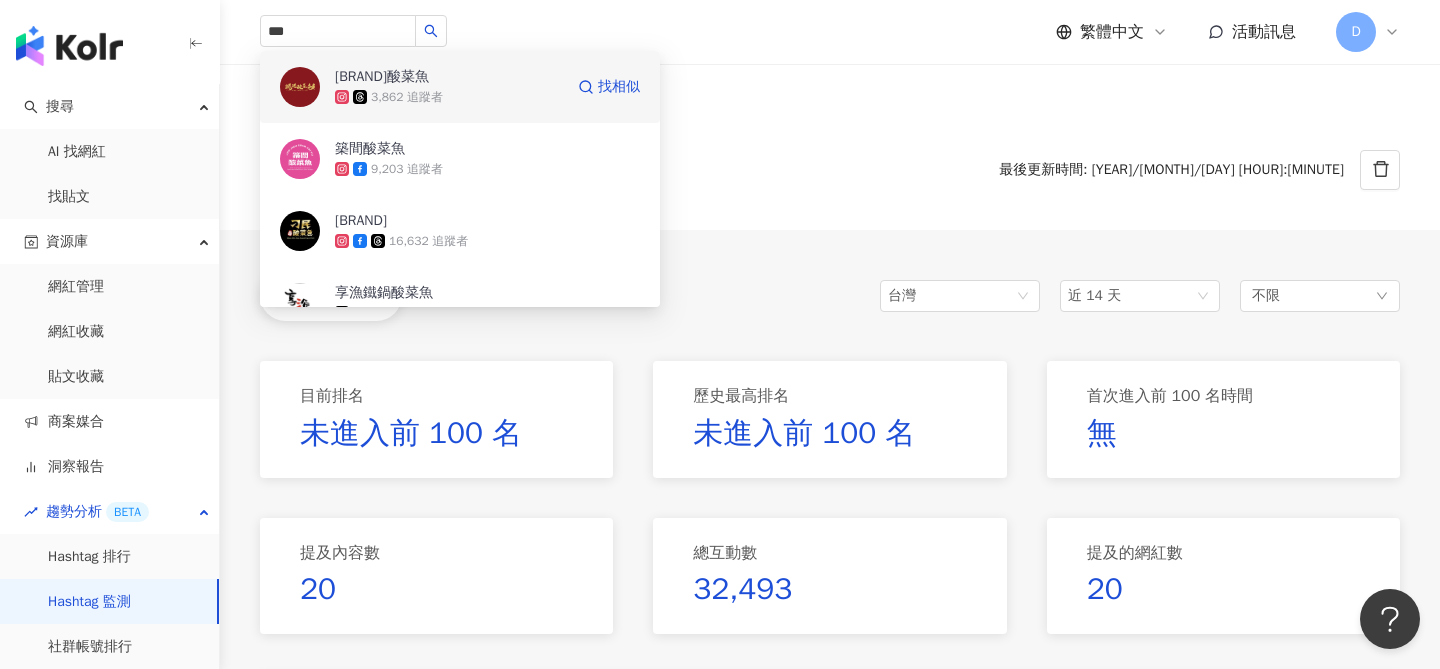 click on "Hashtag 監測 酸菜魚" at bounding box center [830, 115] 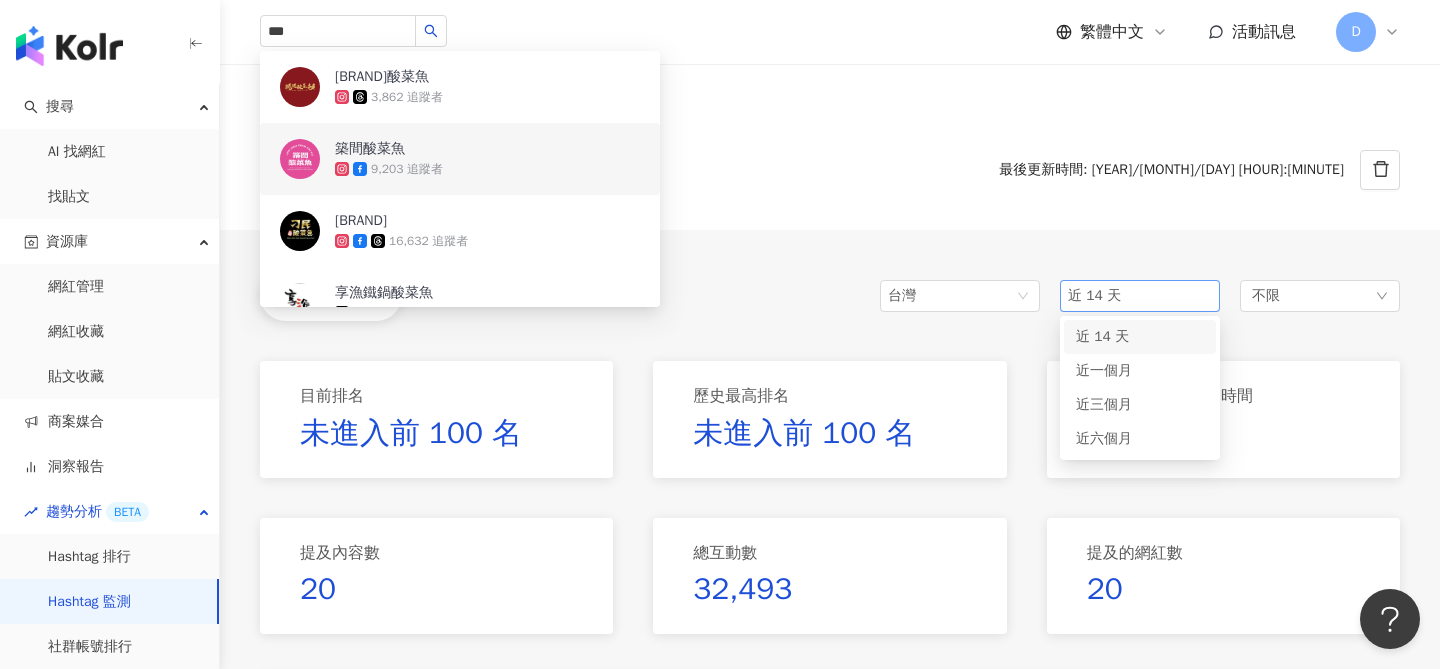 click on "近 14 天" at bounding box center (1140, 296) 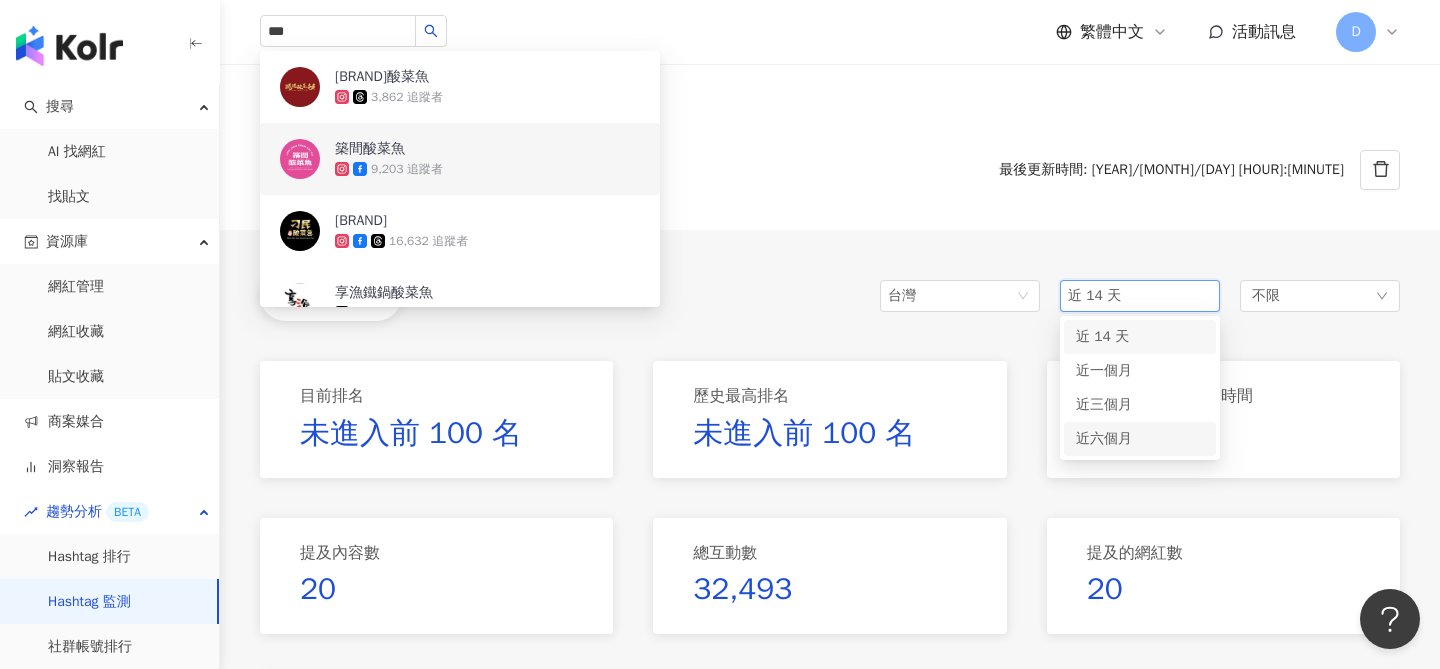 click on "近六個月" at bounding box center [1104, 438] 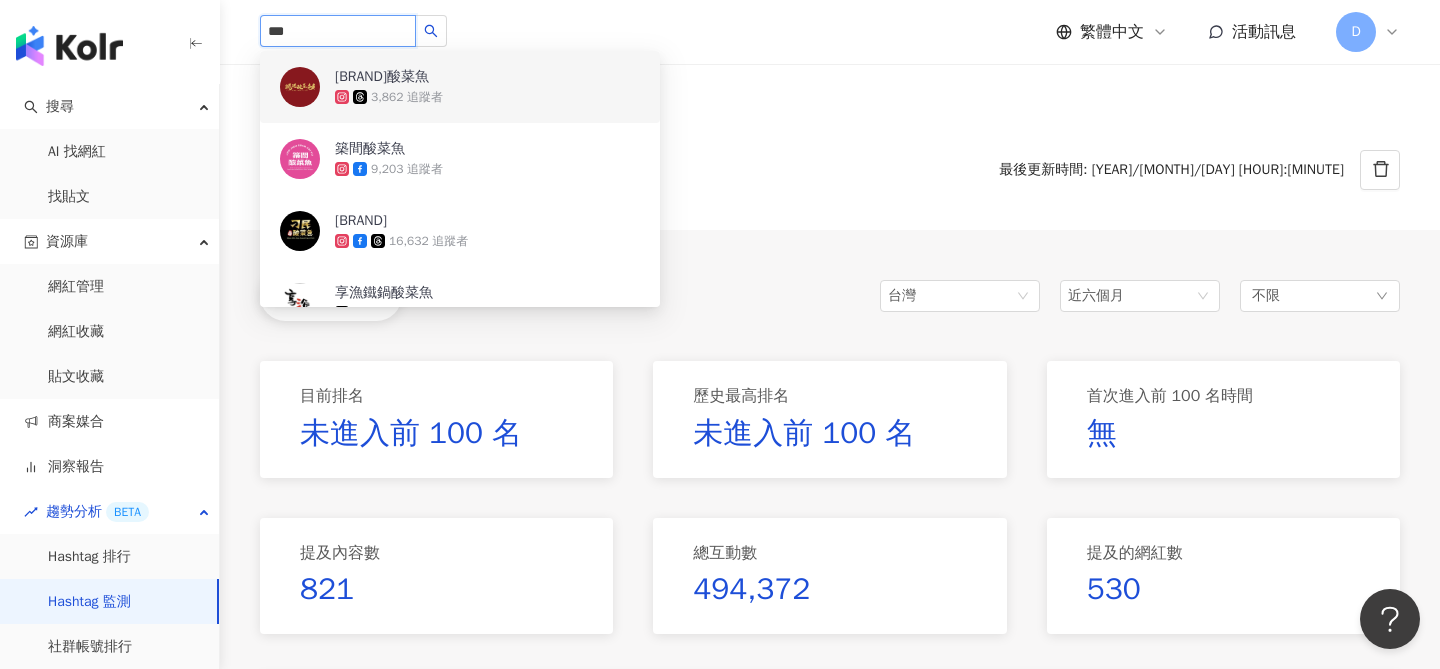 click on "***" at bounding box center [338, 31] 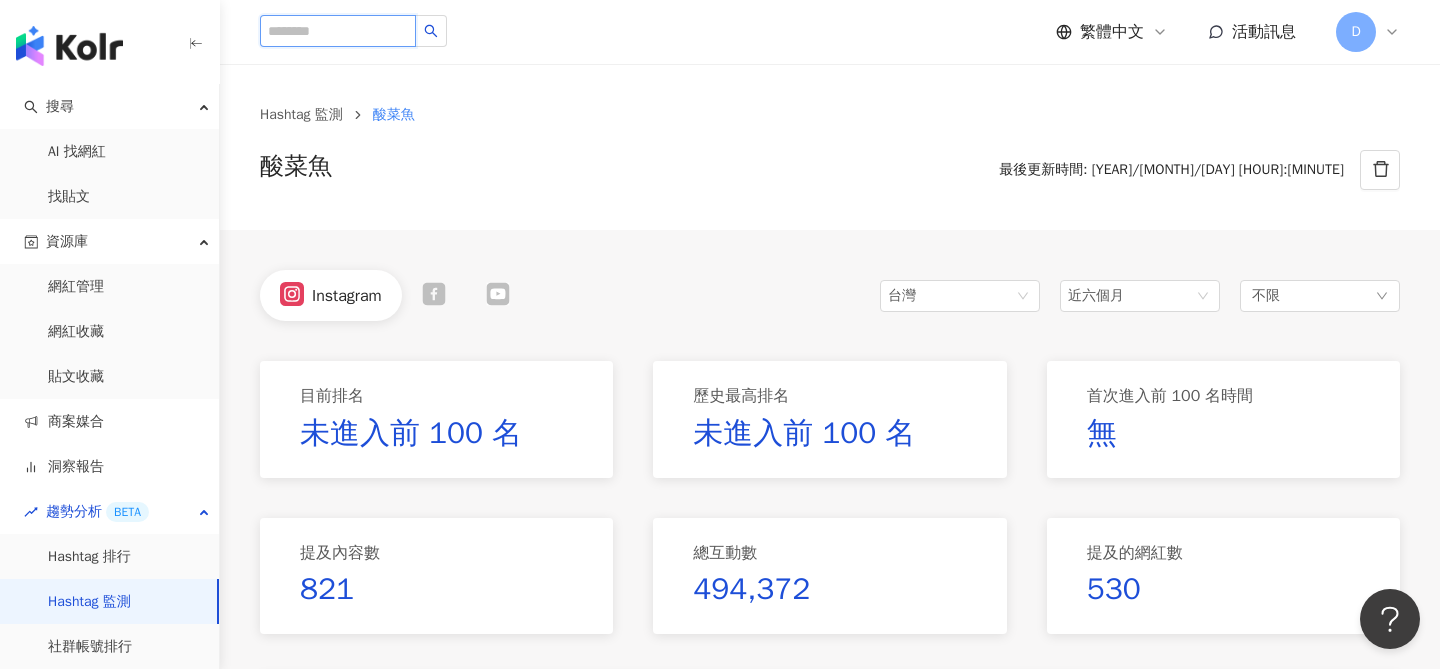 type 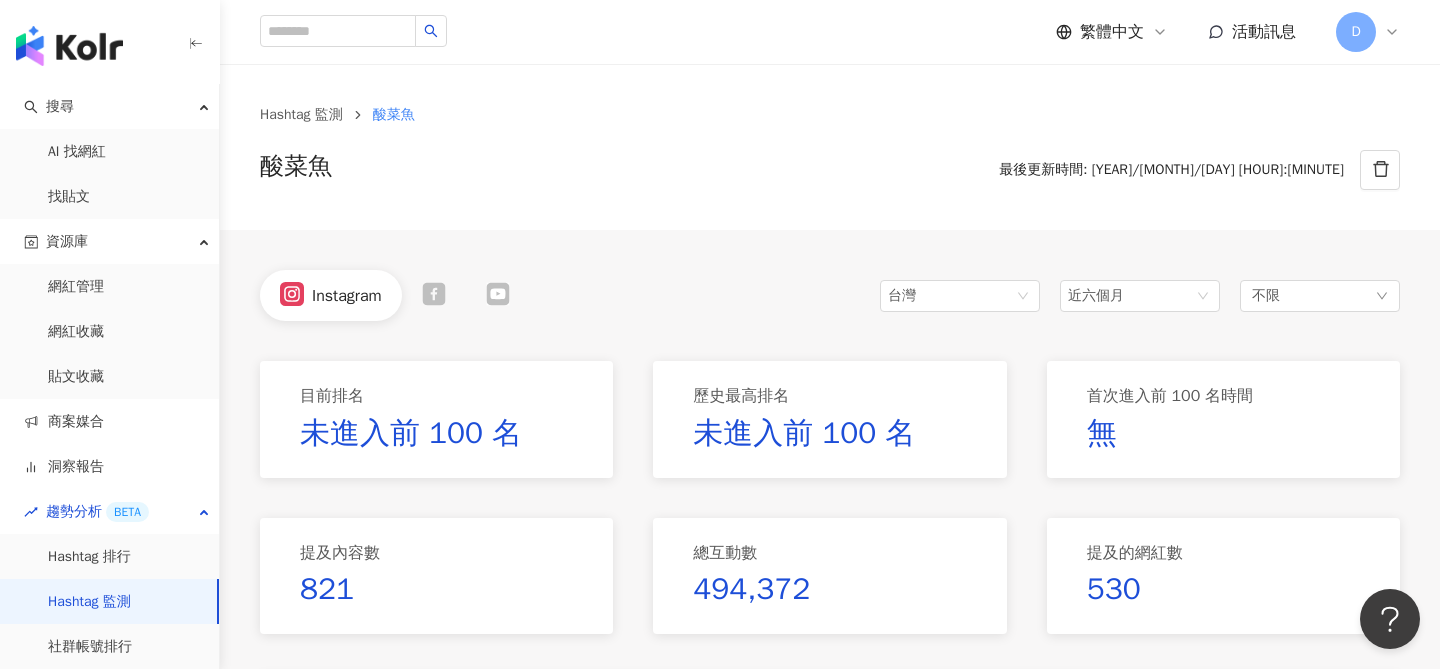 click on "酸菜魚" at bounding box center (296, 170) 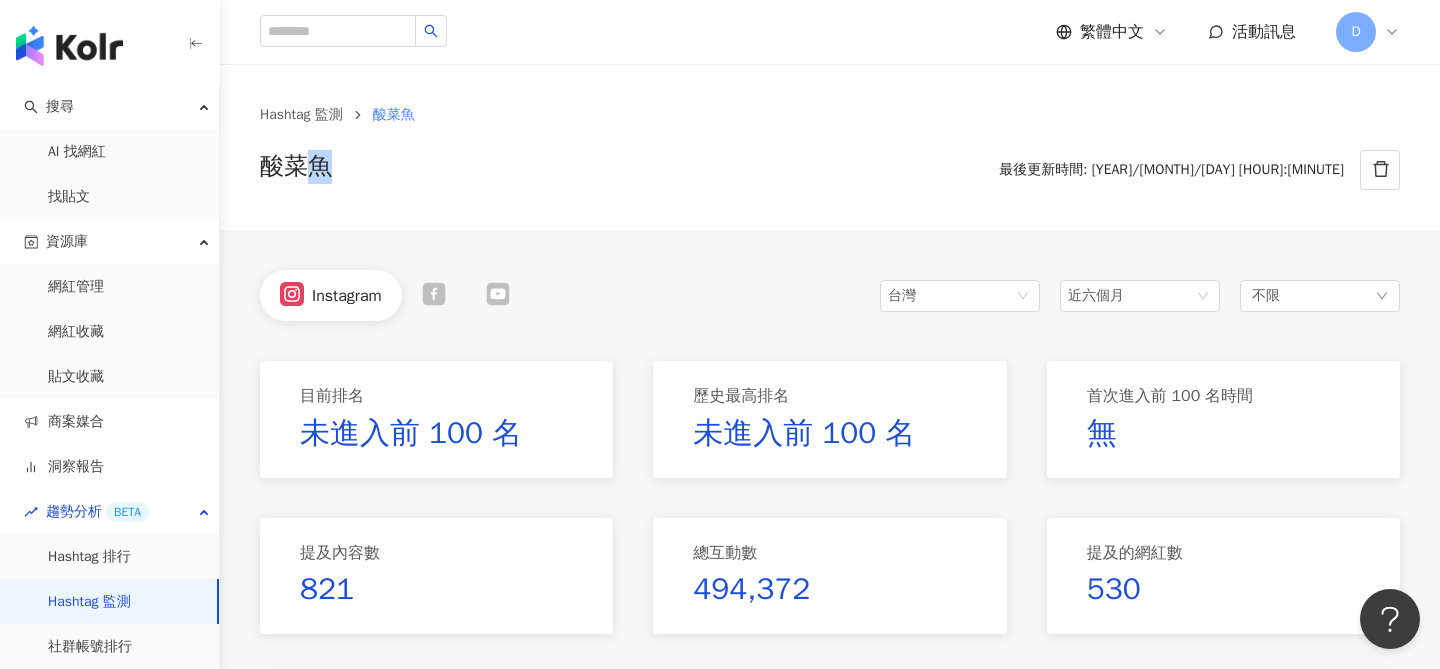 click on "酸菜魚" at bounding box center [296, 170] 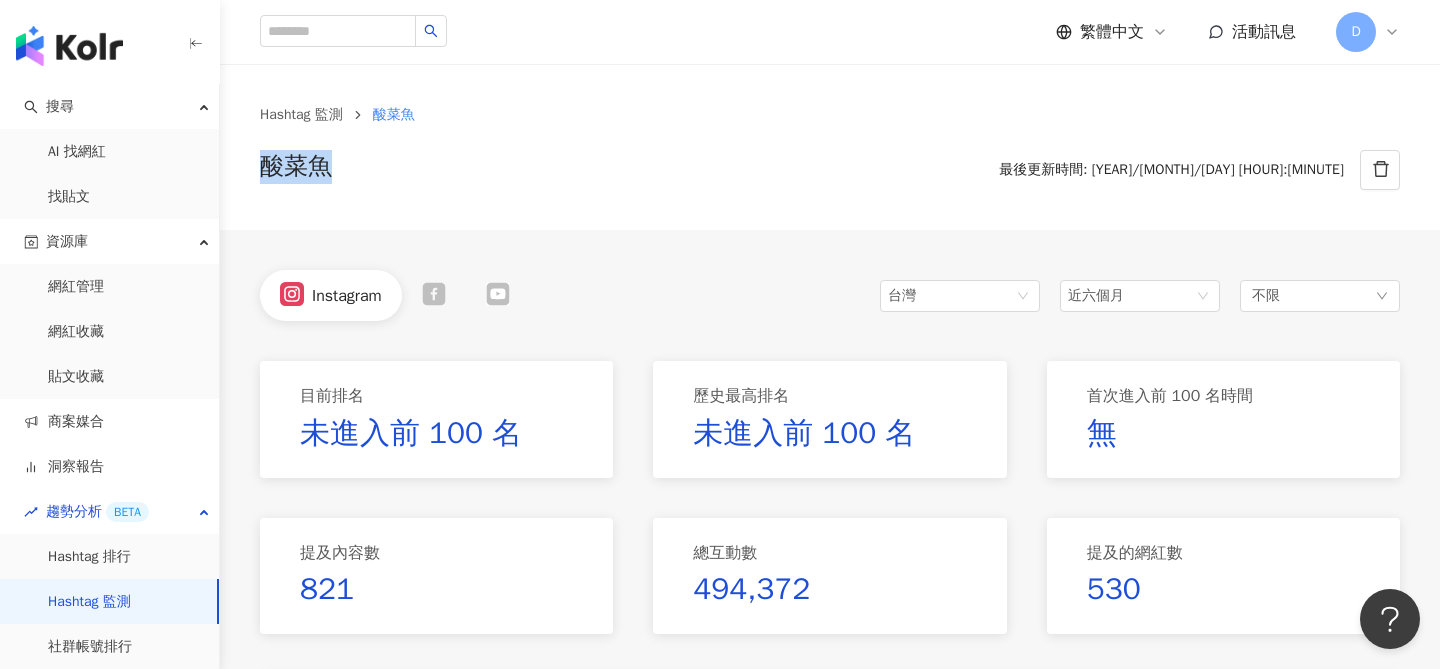 click on "酸菜魚" at bounding box center (296, 170) 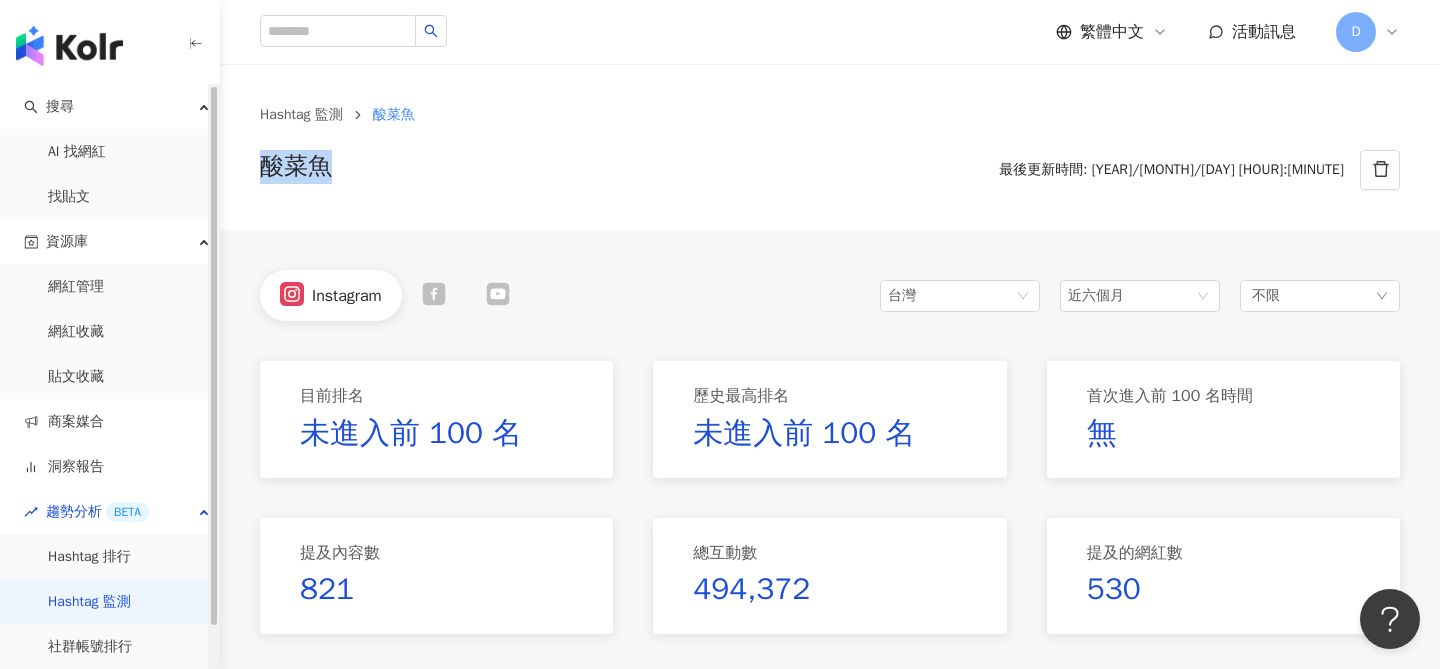 click on "Hashtag 監測" at bounding box center (89, 602) 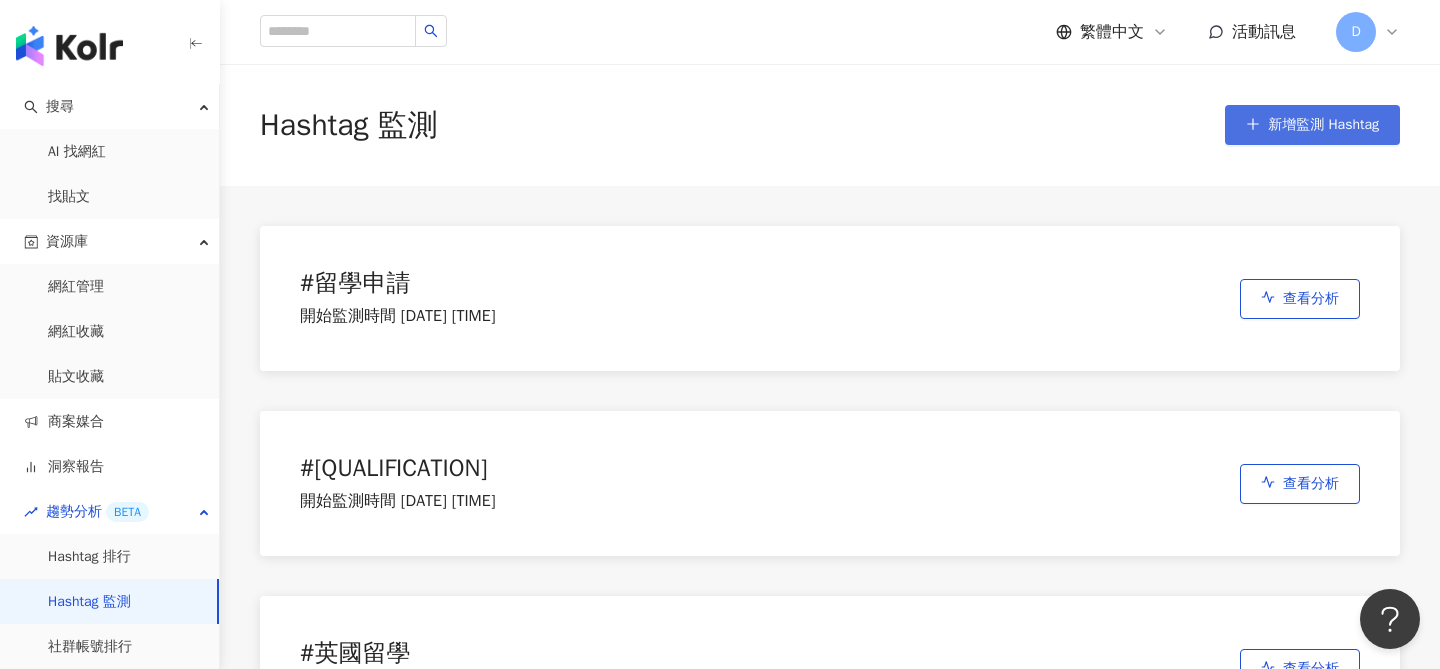 click on "新增監測 Hashtag" at bounding box center (1312, 125) 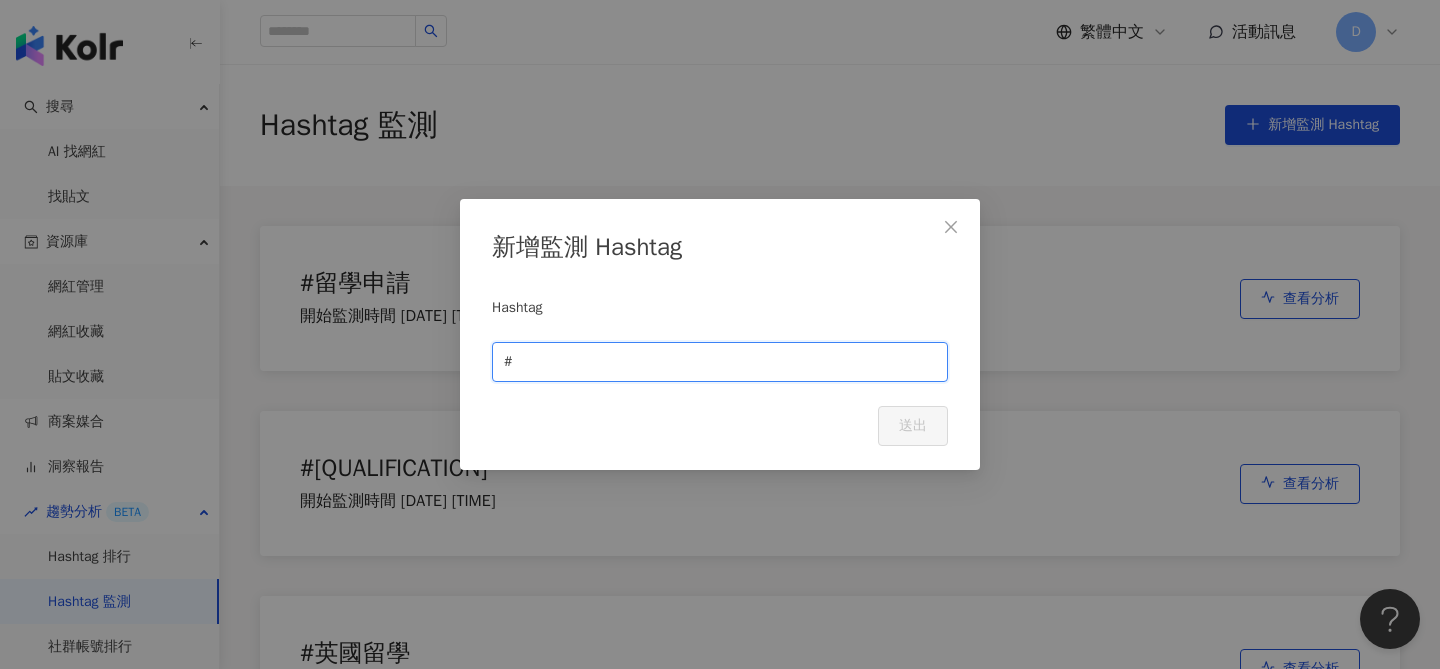 click at bounding box center (726, 362) 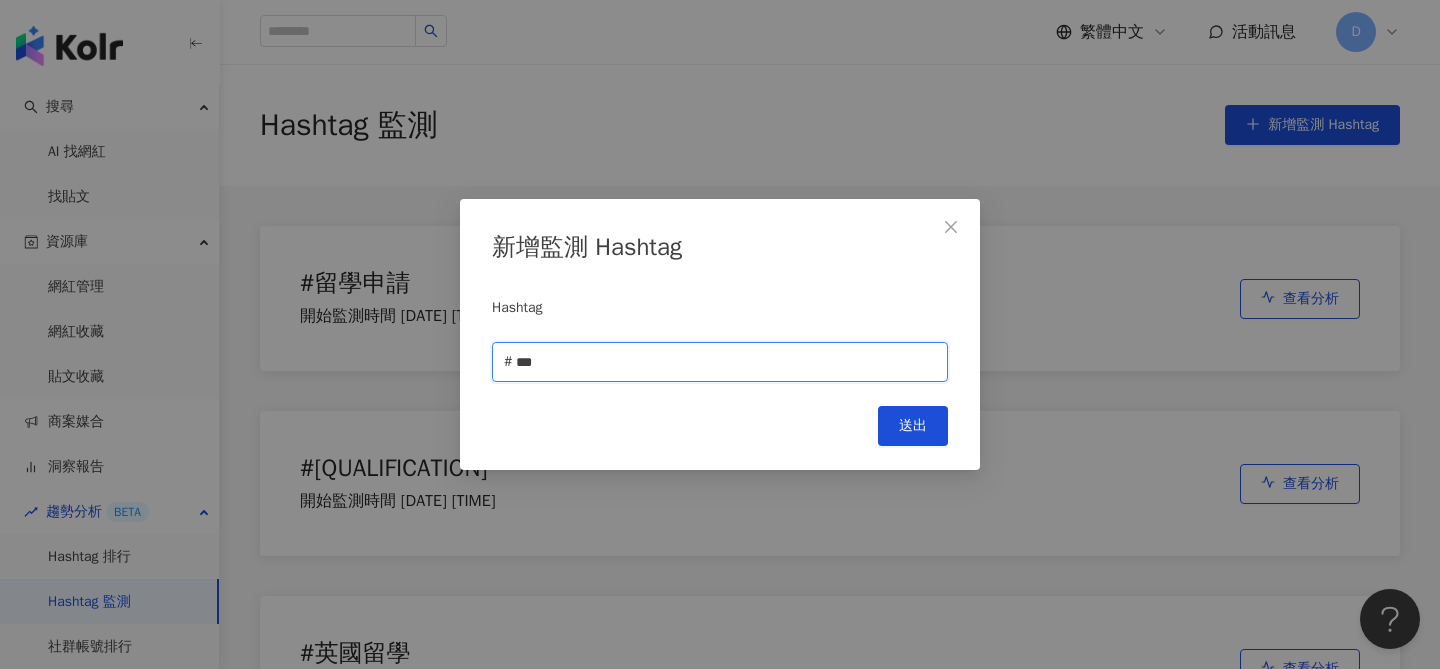 type on "***" 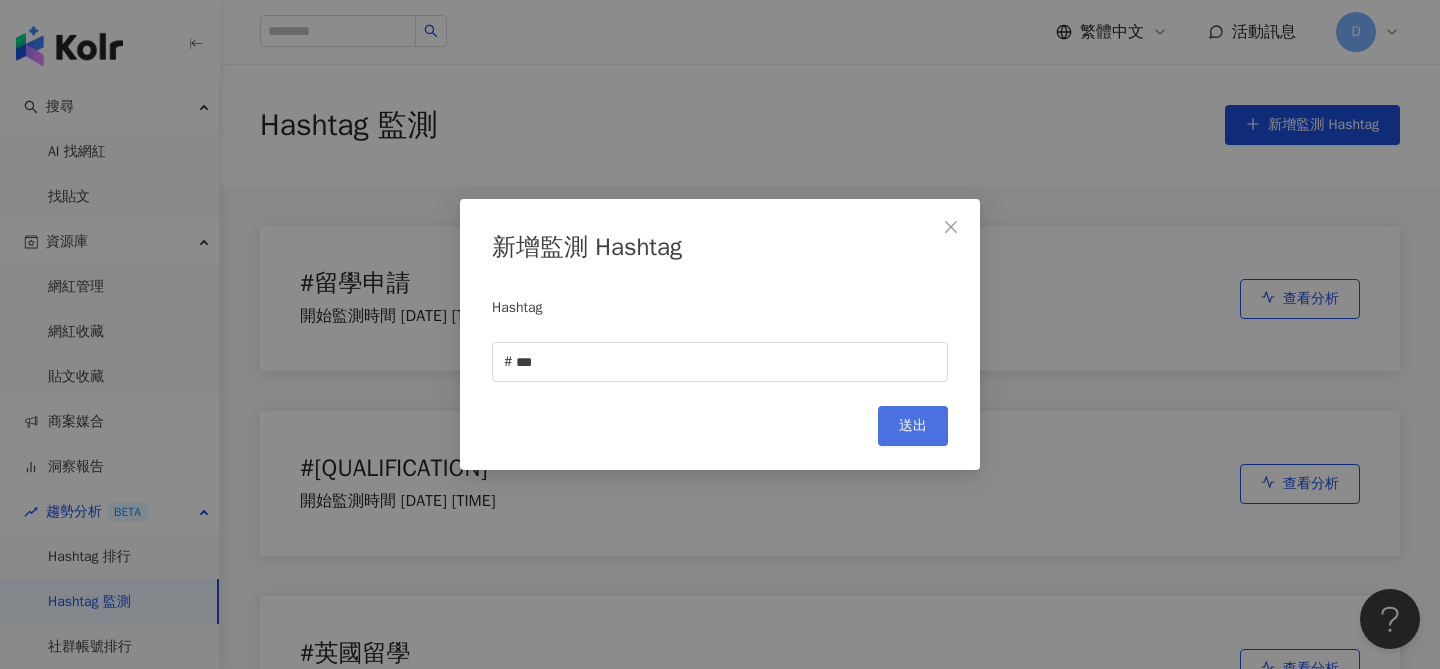 click on "送出" at bounding box center (913, 426) 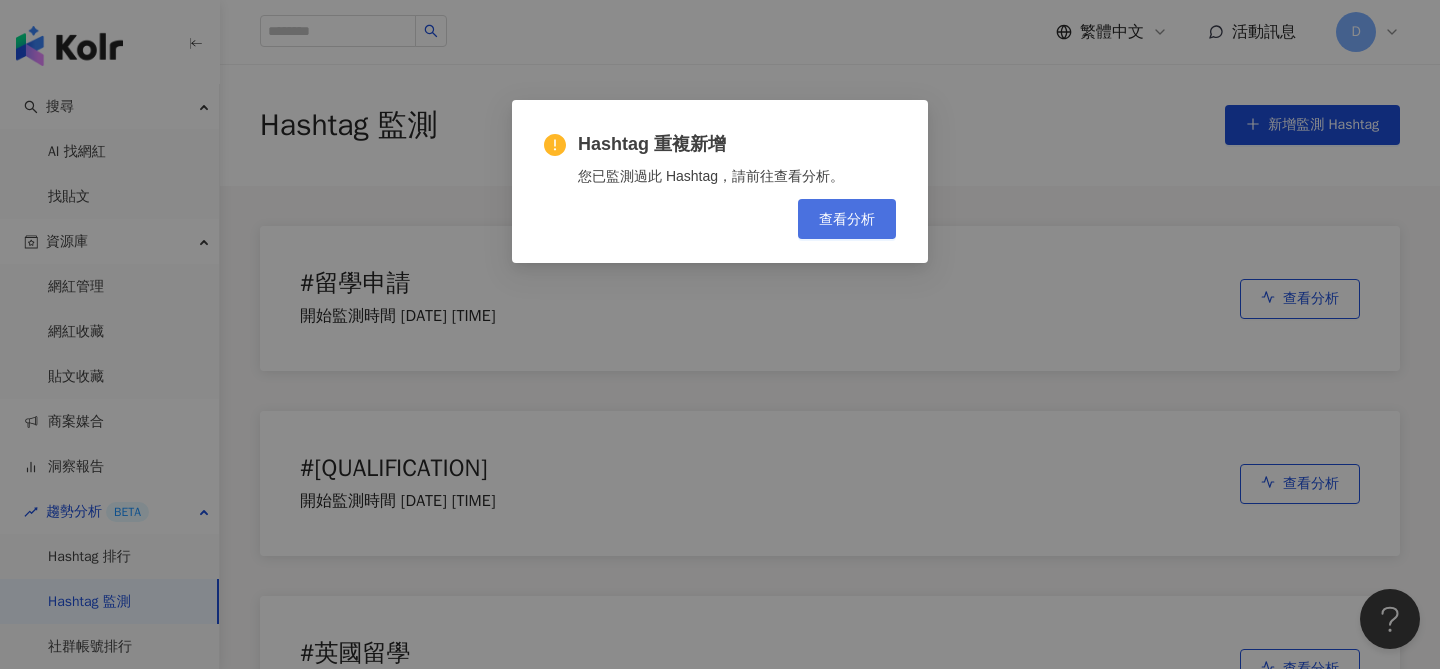 click on "查看分析" at bounding box center (847, 219) 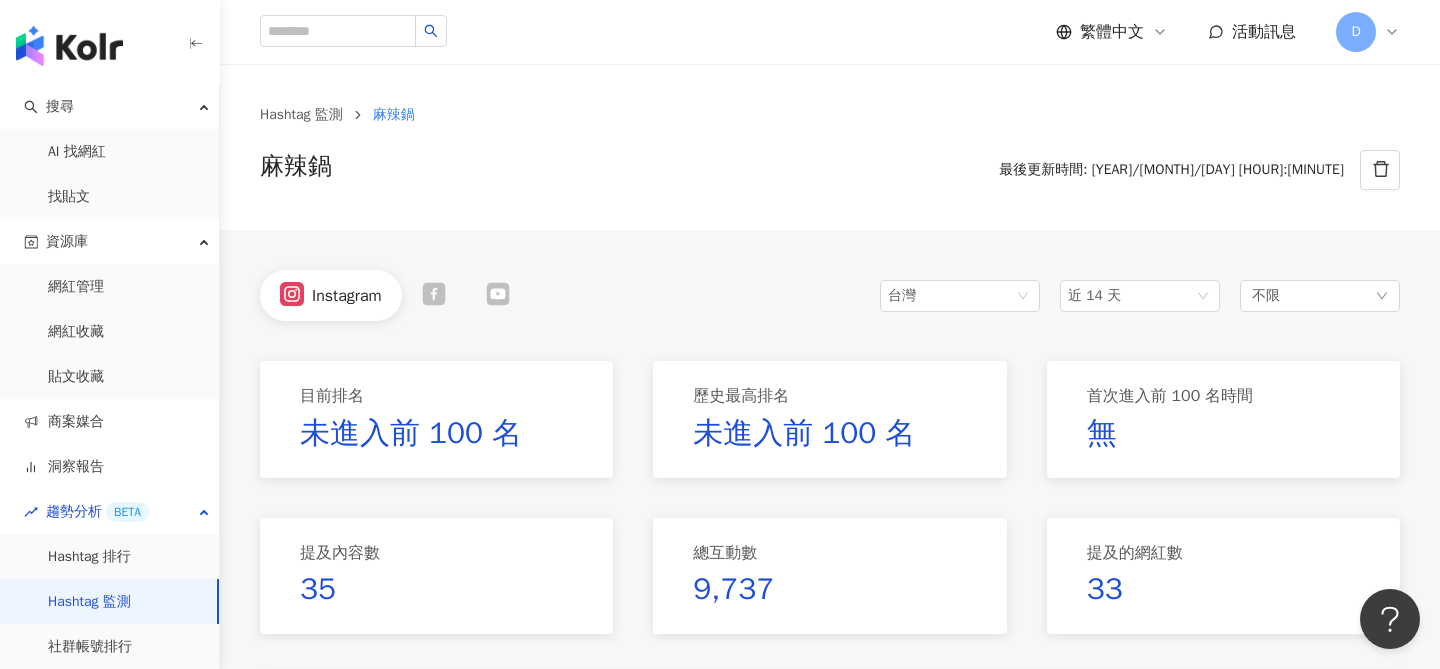 click on "麻辣鍋" at bounding box center (296, 170) 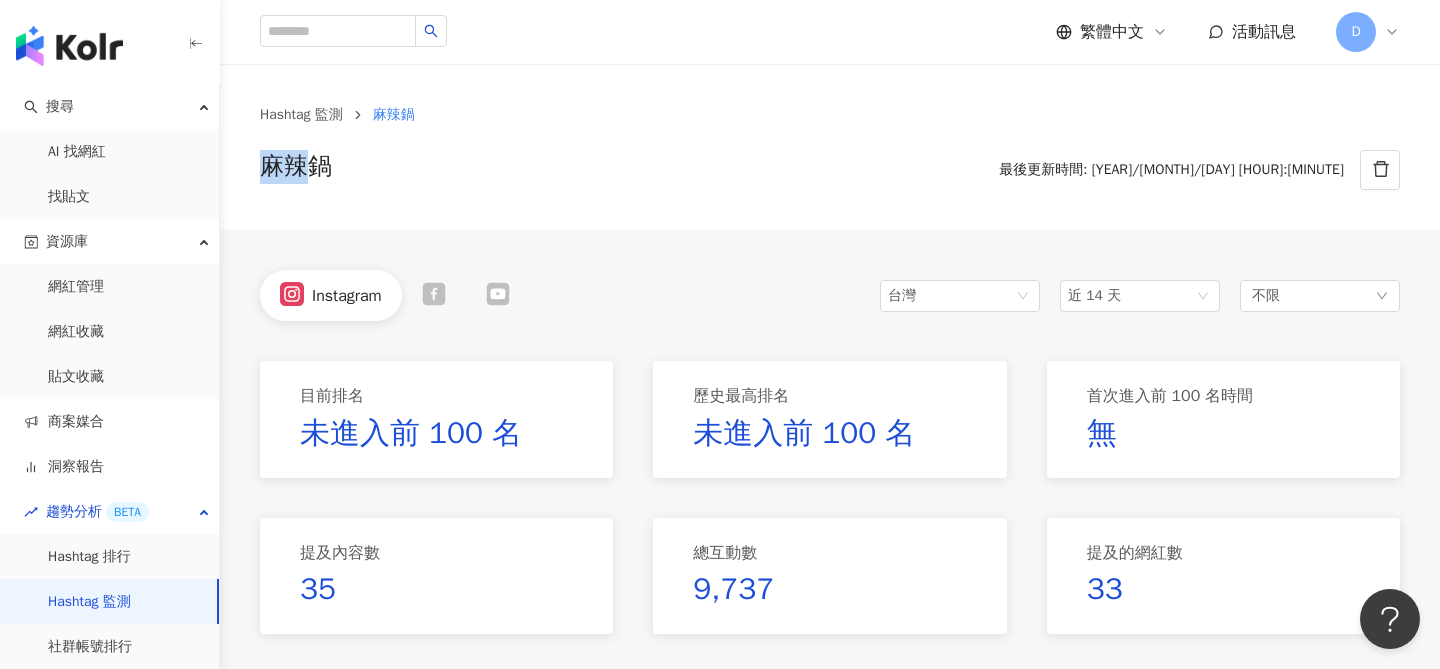 click on "麻辣鍋" at bounding box center [296, 170] 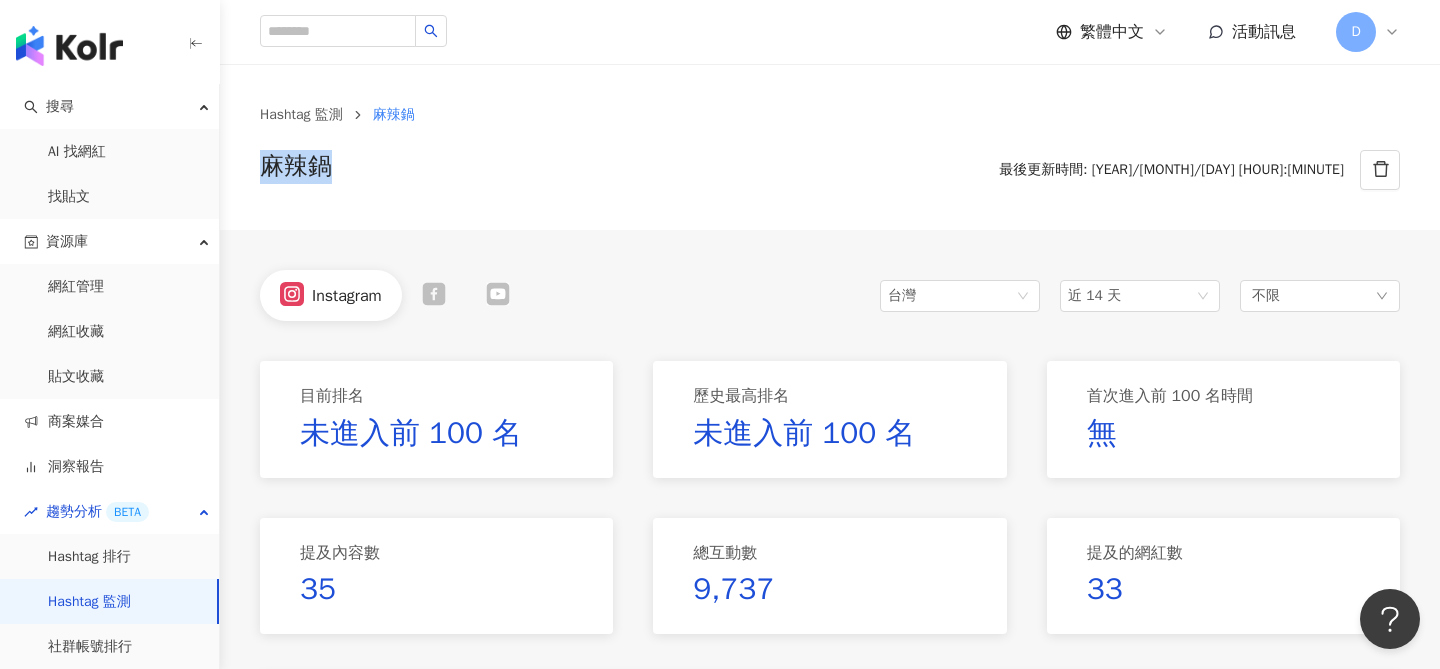 click on "麻辣鍋" at bounding box center [296, 170] 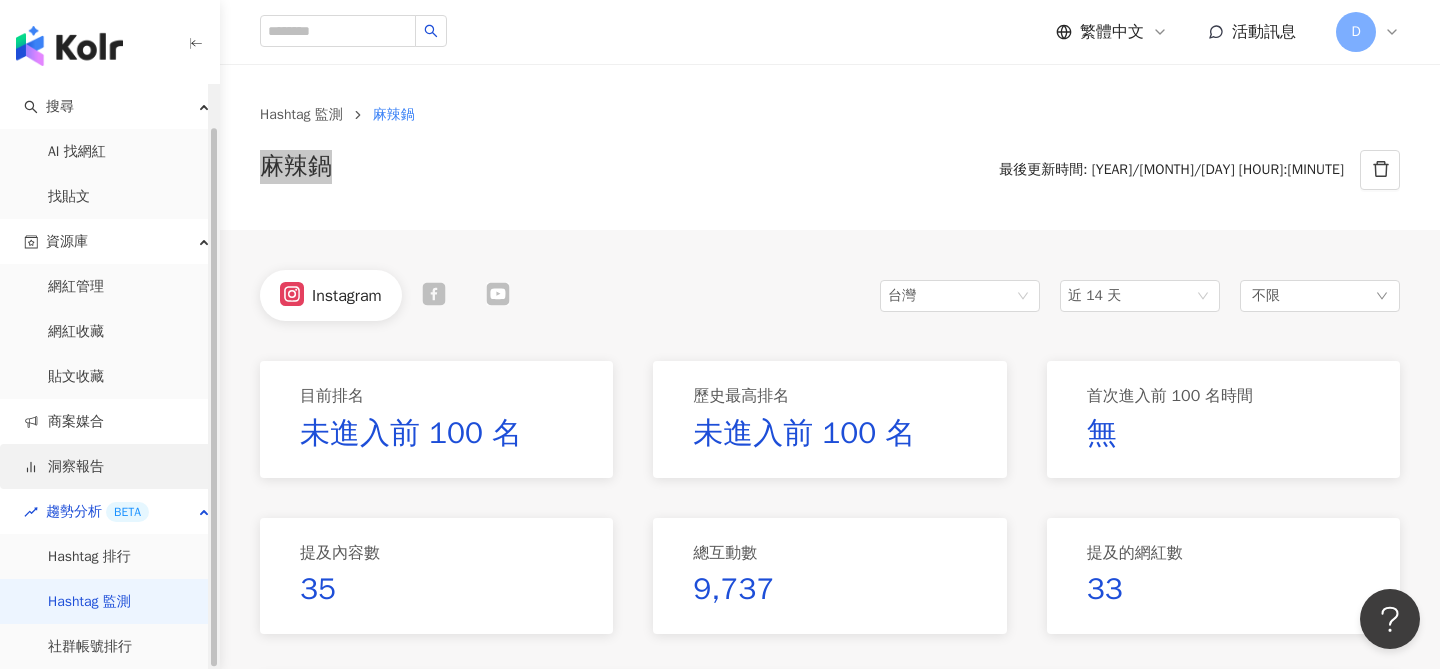 scroll, scrollTop: 45, scrollLeft: 0, axis: vertical 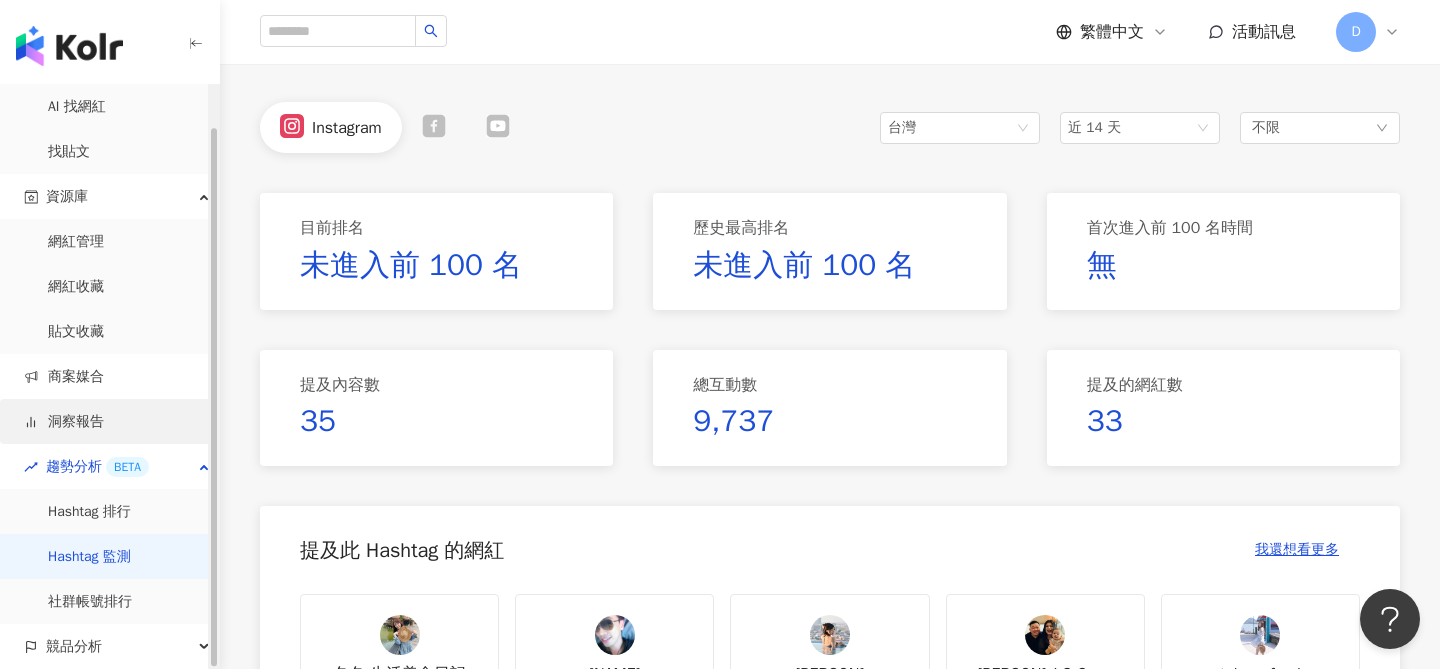 click on "洞察報告" at bounding box center (64, 422) 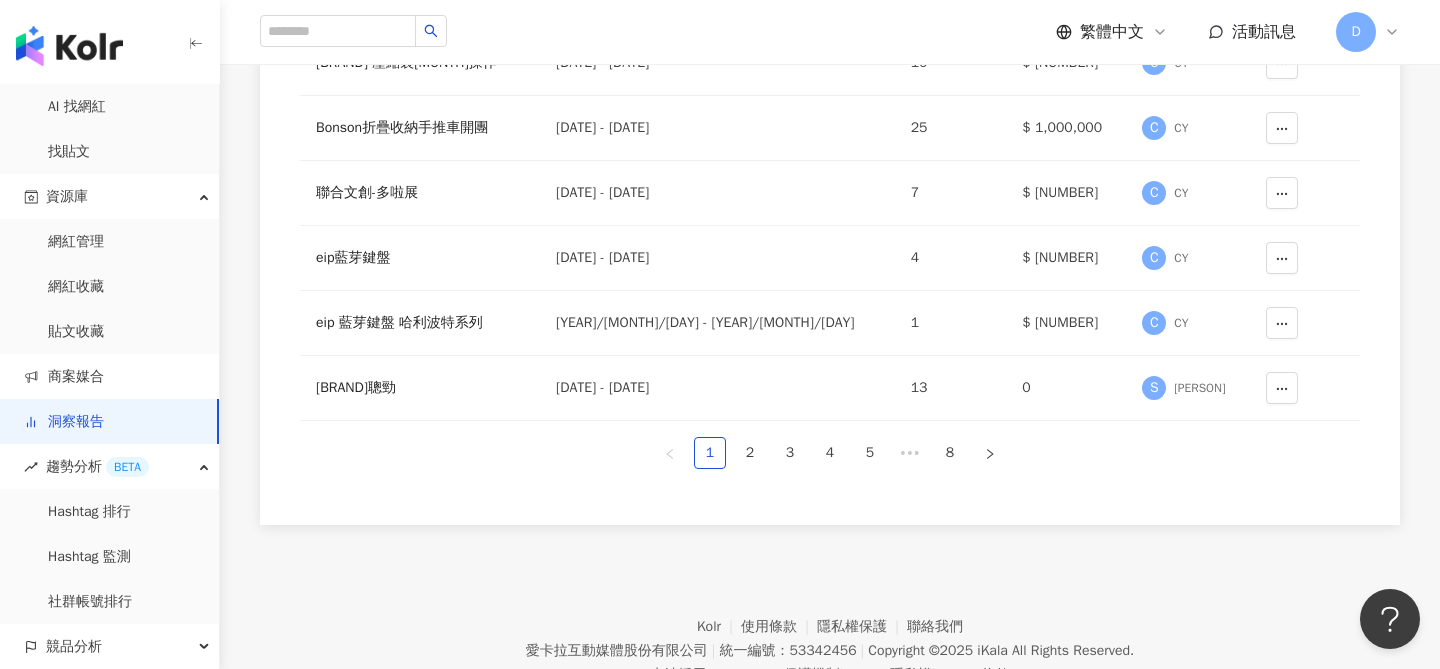 scroll, scrollTop: 636, scrollLeft: 0, axis: vertical 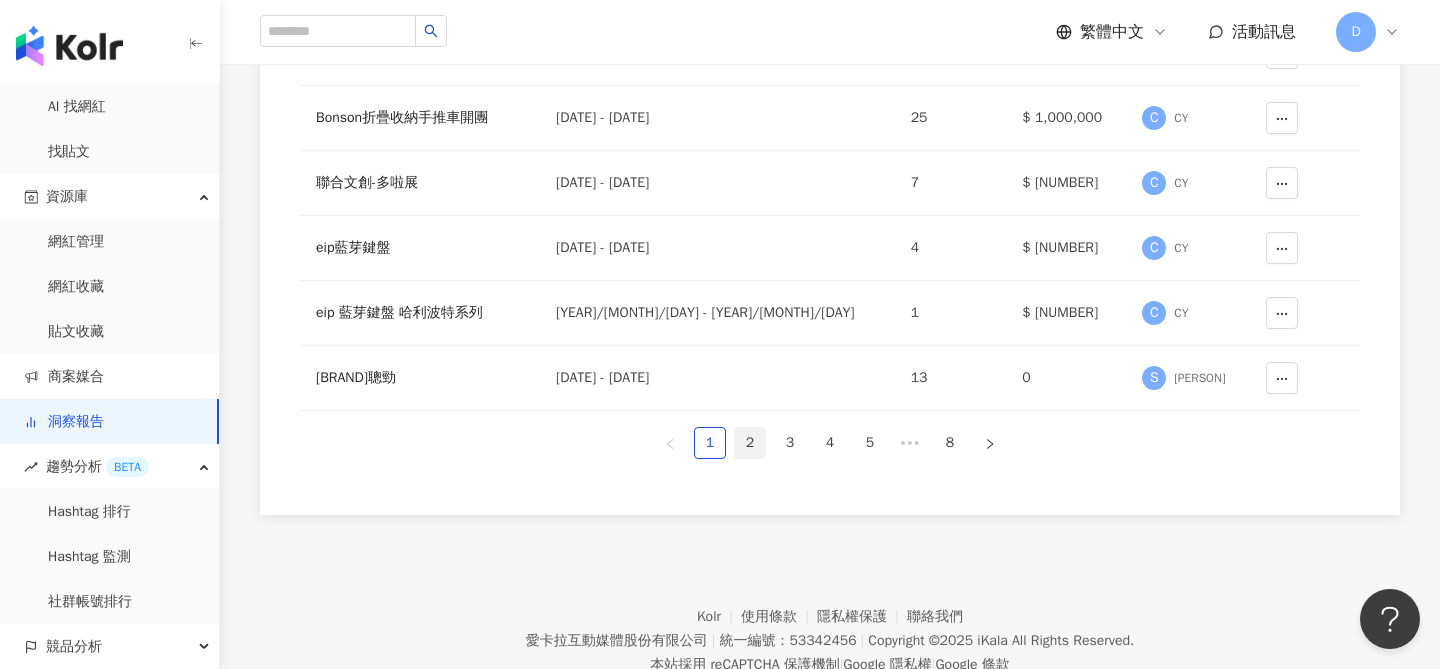 click on "2" at bounding box center (750, 443) 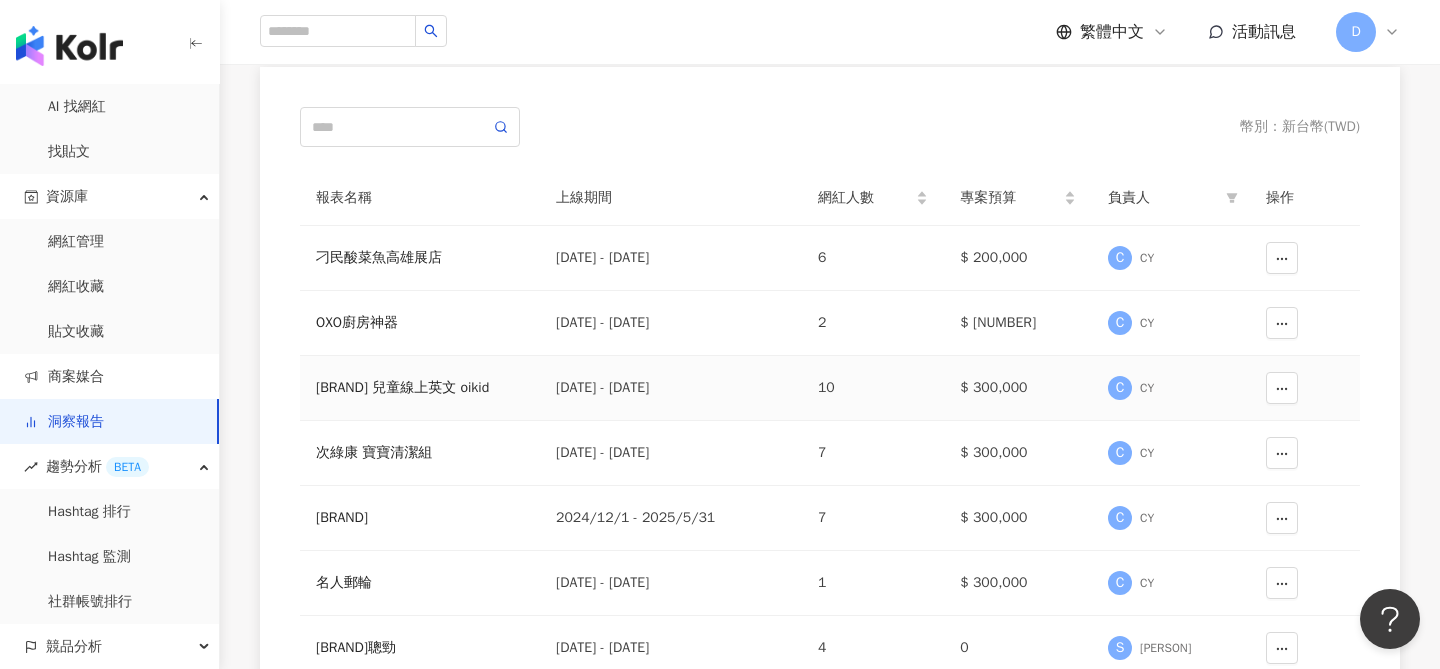 scroll, scrollTop: 124, scrollLeft: 0, axis: vertical 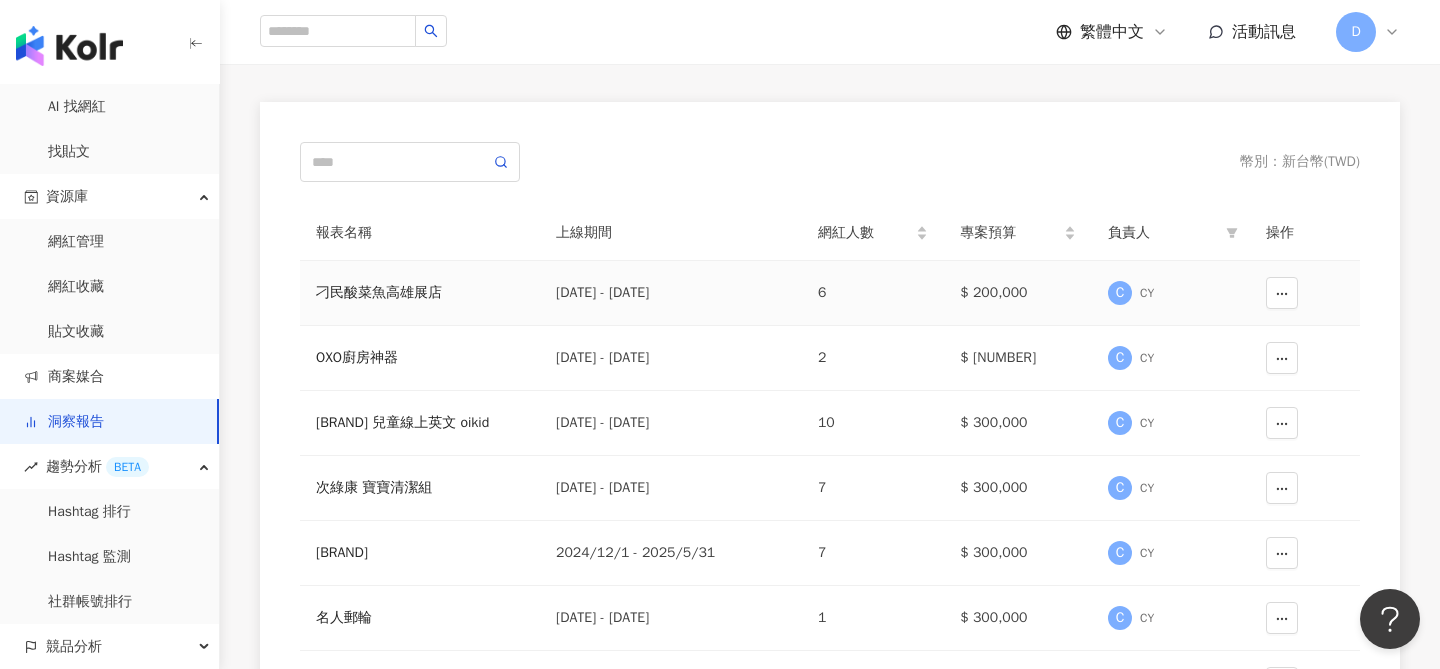 click on "刁民酸菜魚高雄展店" at bounding box center [420, 293] 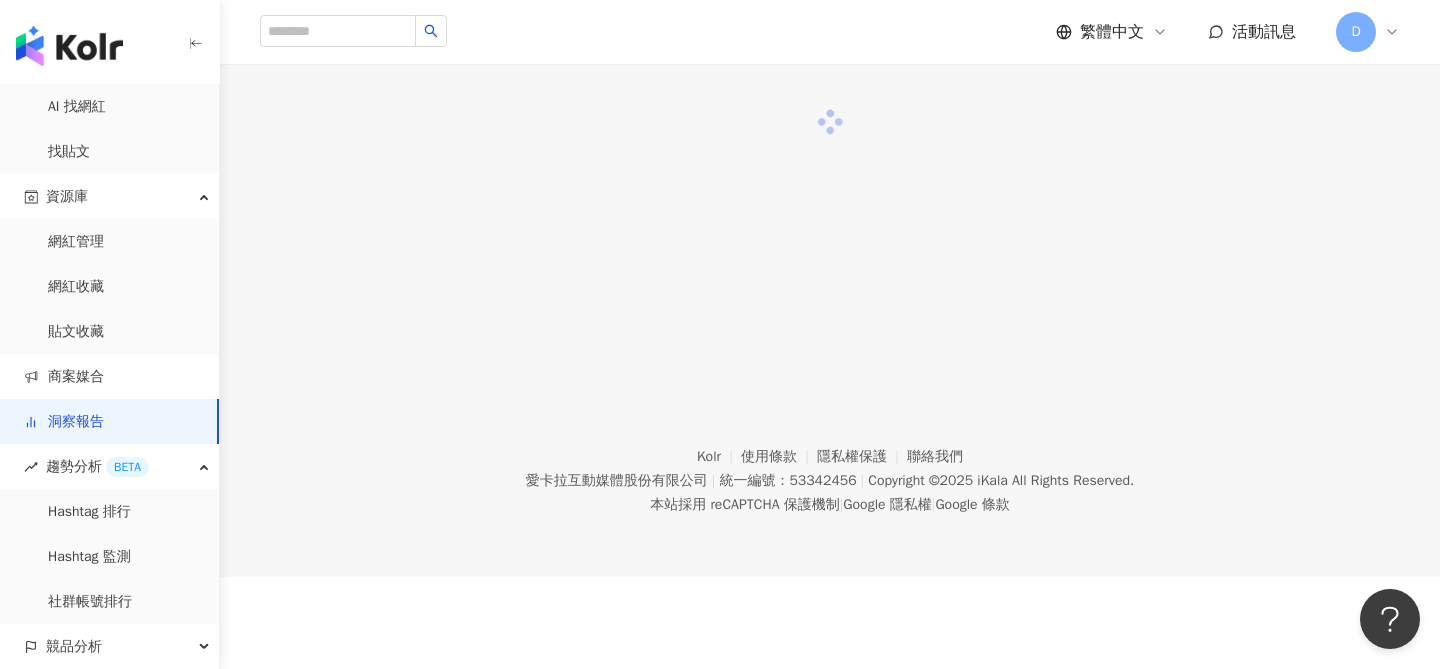 scroll, scrollTop: 0, scrollLeft: 0, axis: both 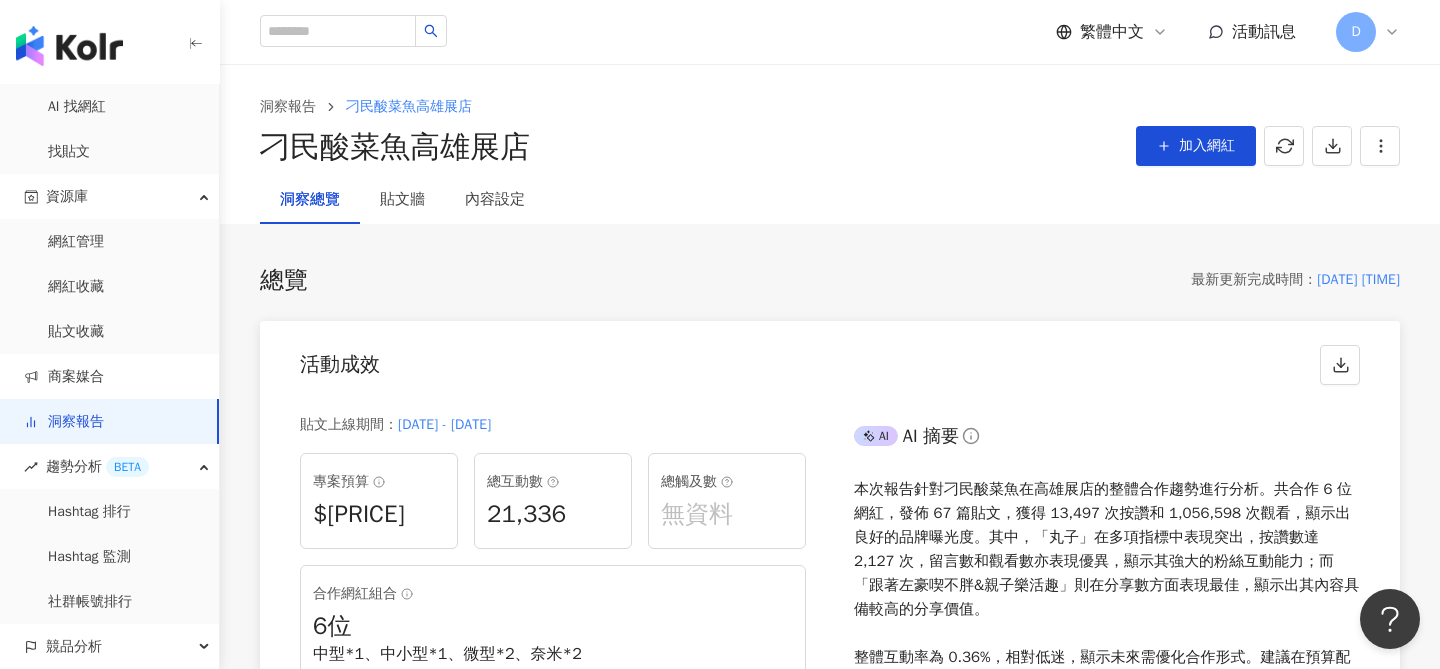 click on "刁民酸菜魚高雄展店" at bounding box center (395, 147) 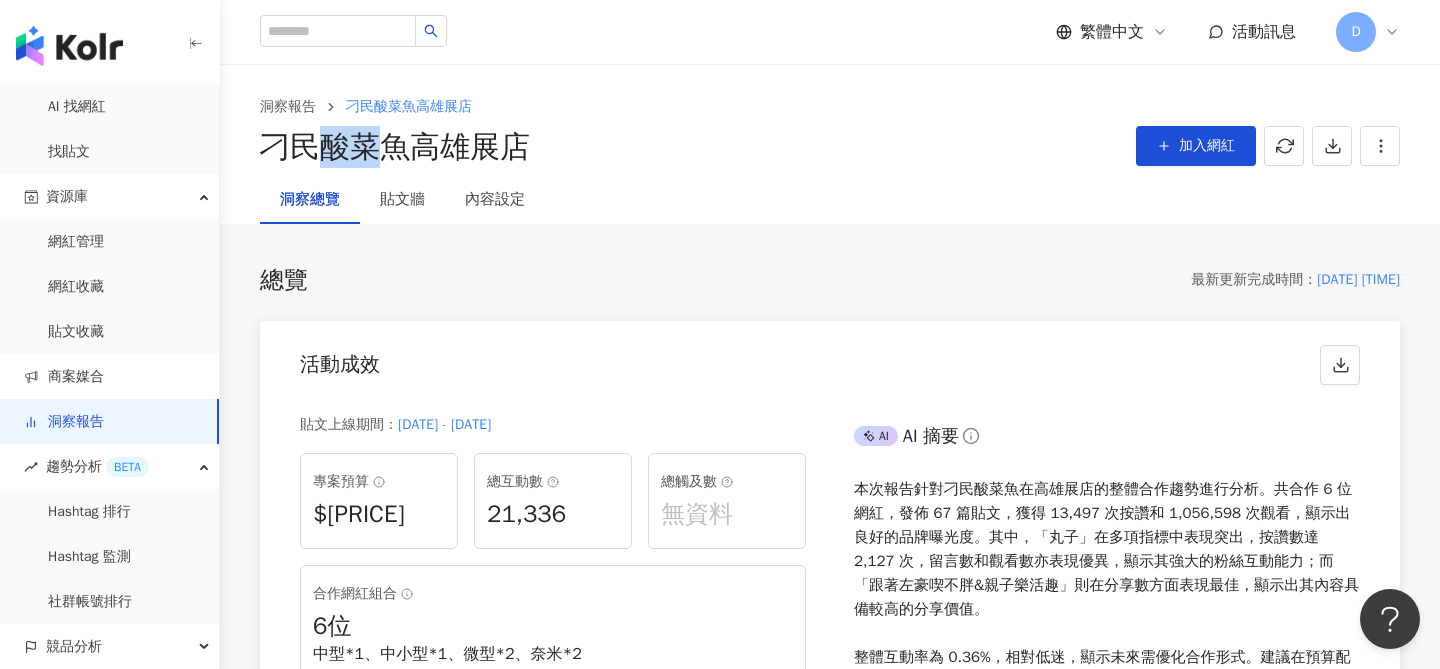 click on "刁民酸菜魚高雄展店" at bounding box center (395, 147) 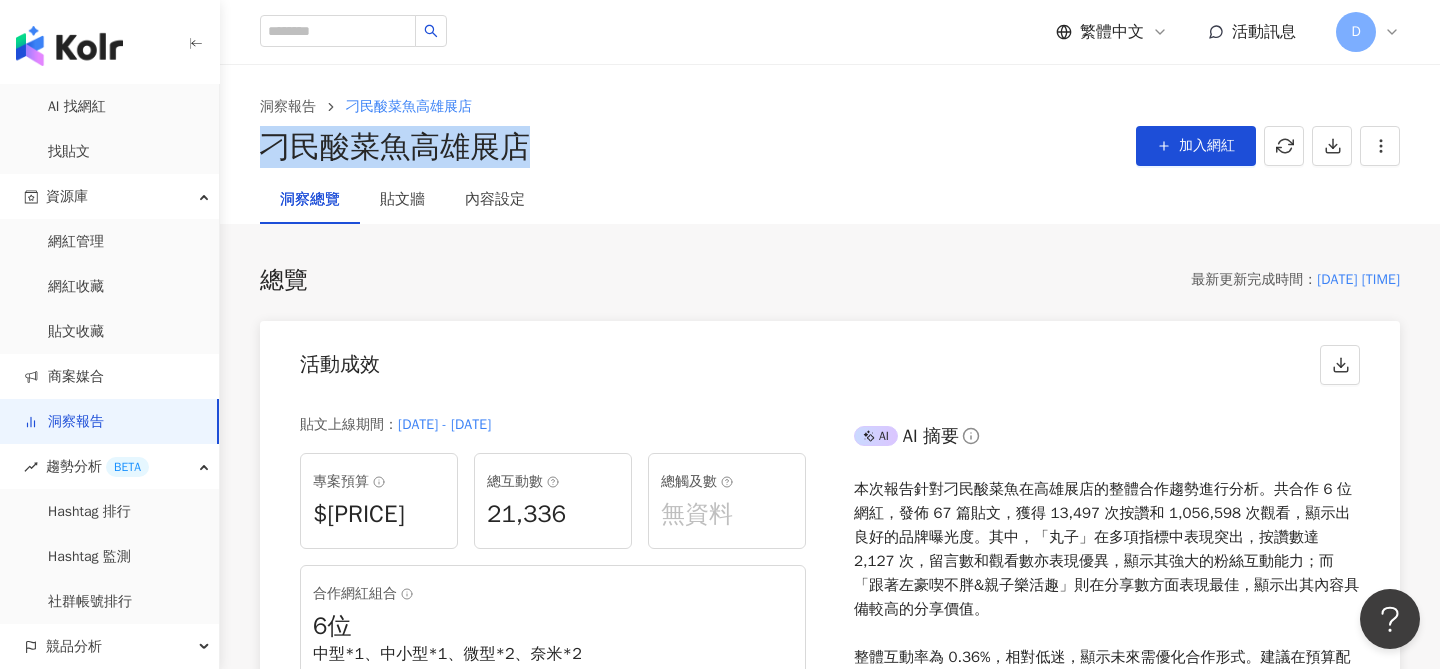 click on "刁民酸菜魚高雄展店" at bounding box center (395, 147) 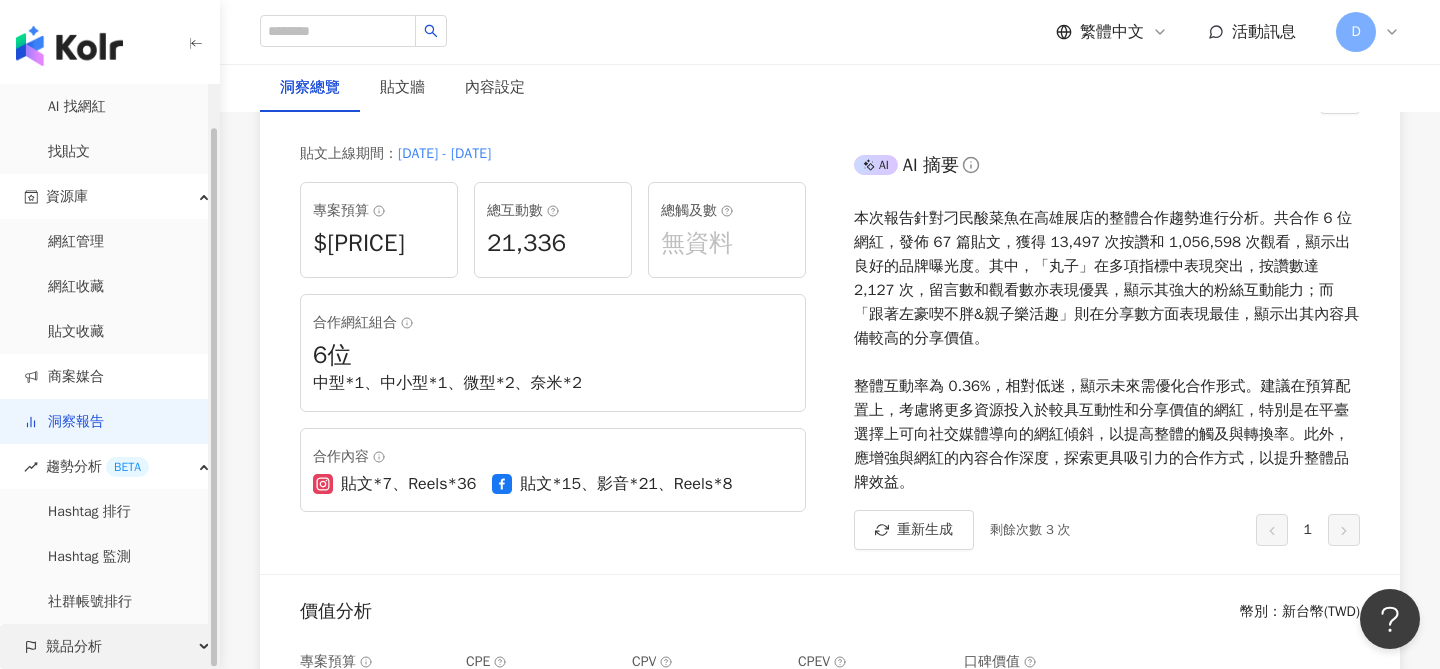 scroll, scrollTop: 280, scrollLeft: 0, axis: vertical 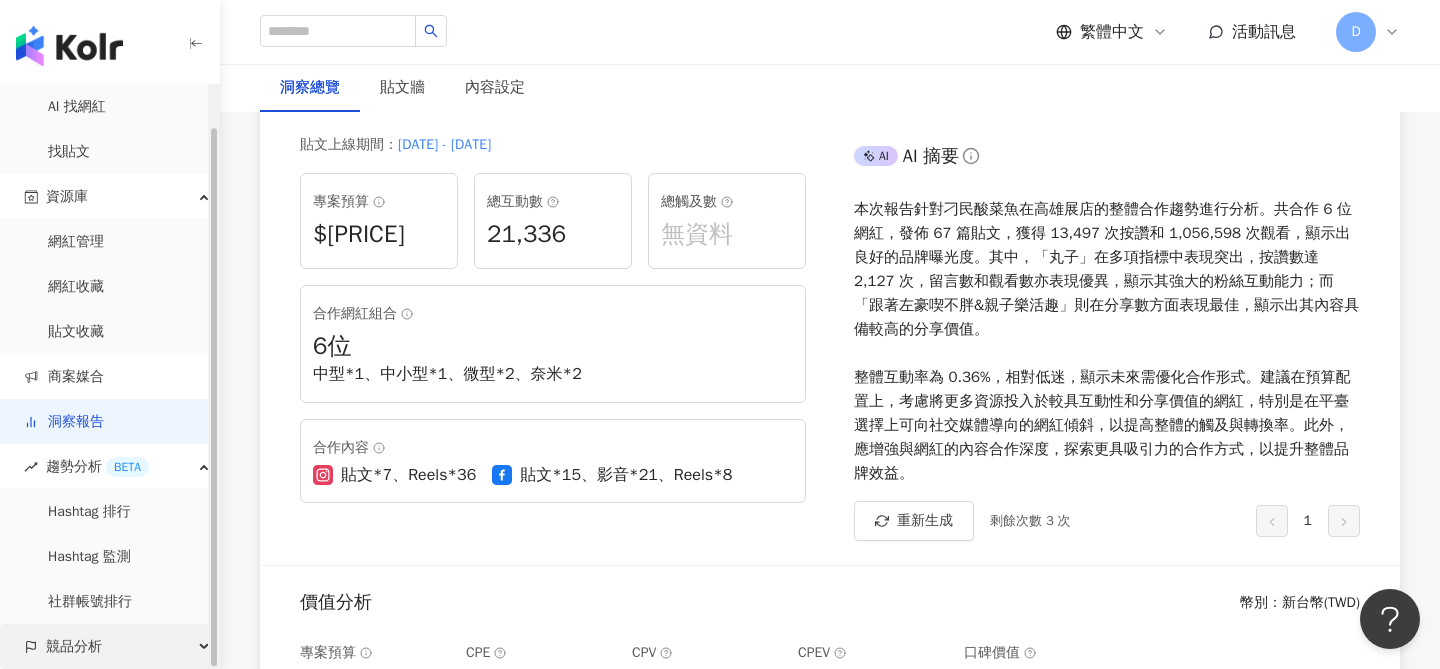 click on "競品分析" at bounding box center [109, 646] 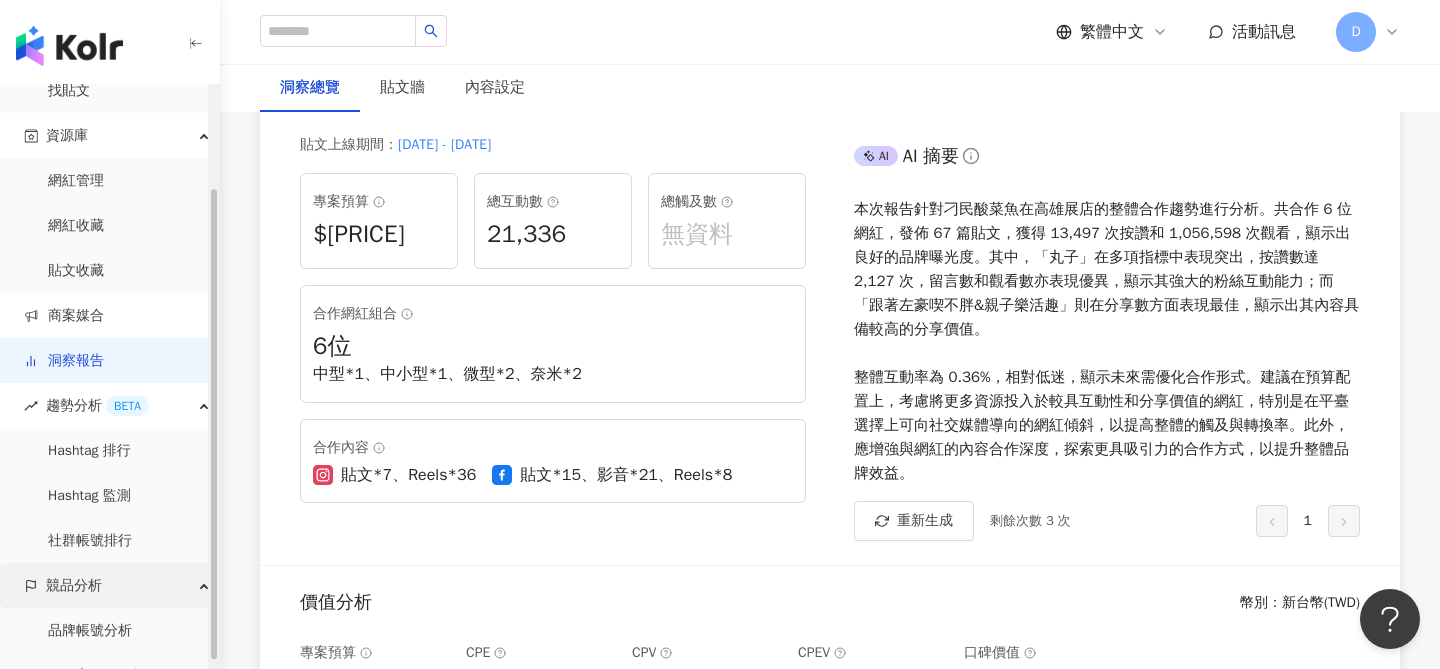scroll, scrollTop: 135, scrollLeft: 0, axis: vertical 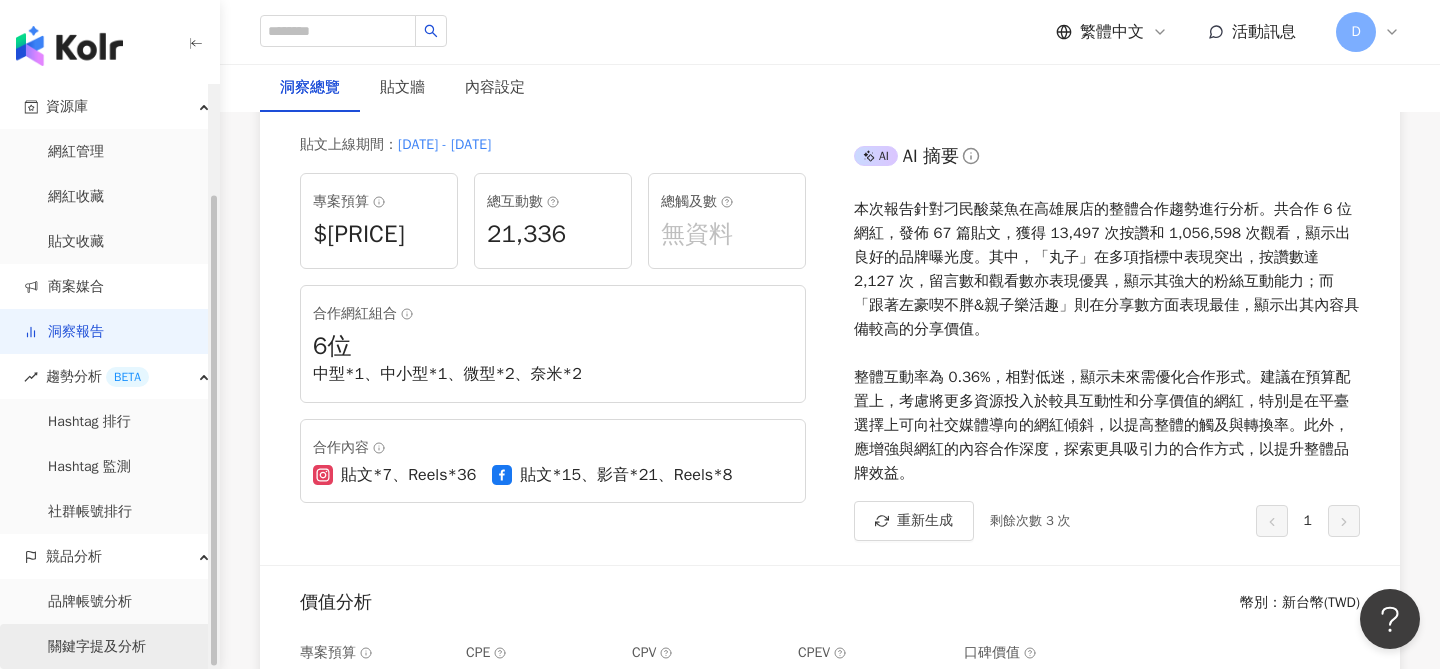 click on "關鍵字提及分析" at bounding box center [97, 647] 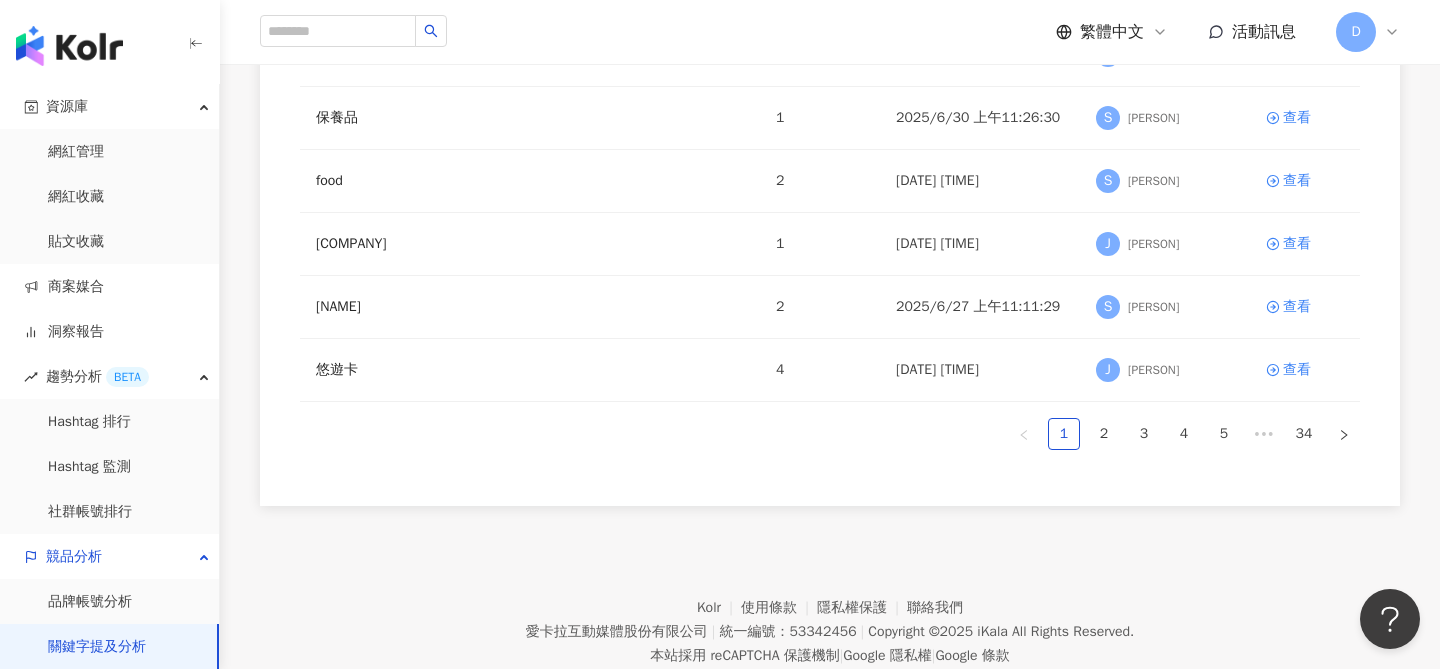 scroll, scrollTop: 608, scrollLeft: 0, axis: vertical 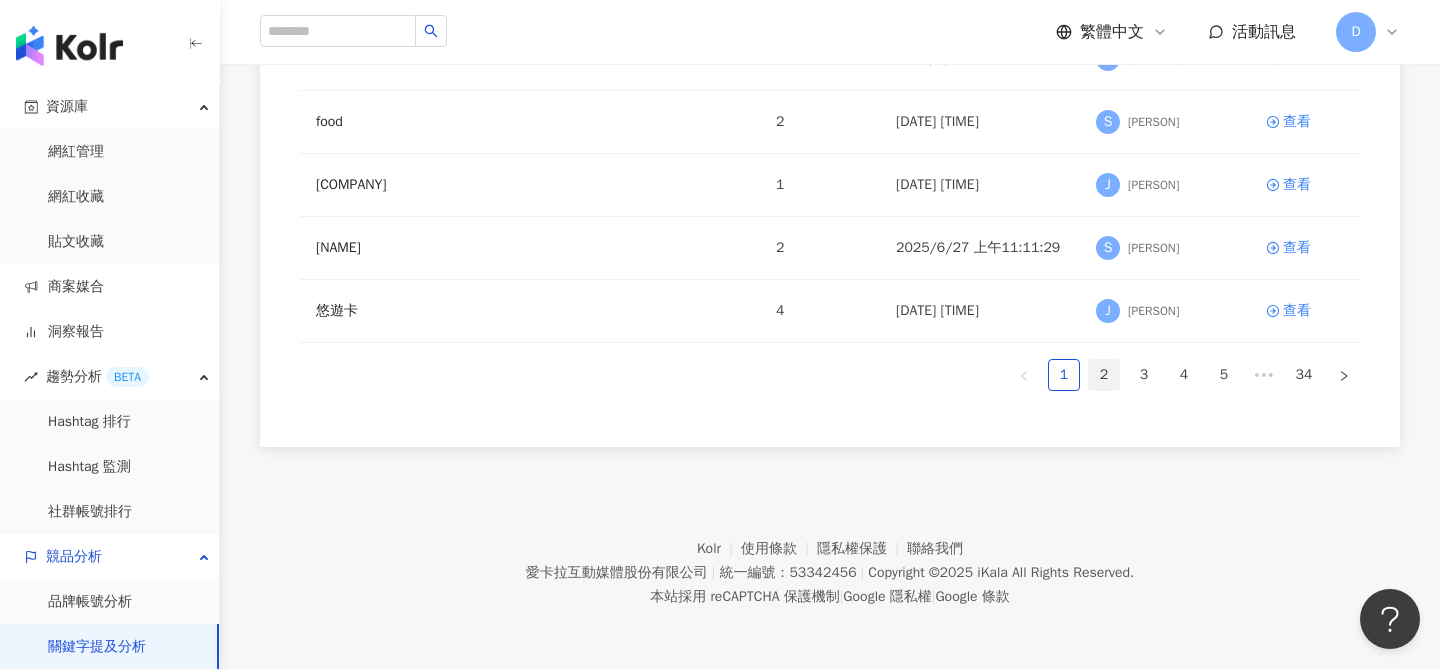 click on "2" at bounding box center (1104, 375) 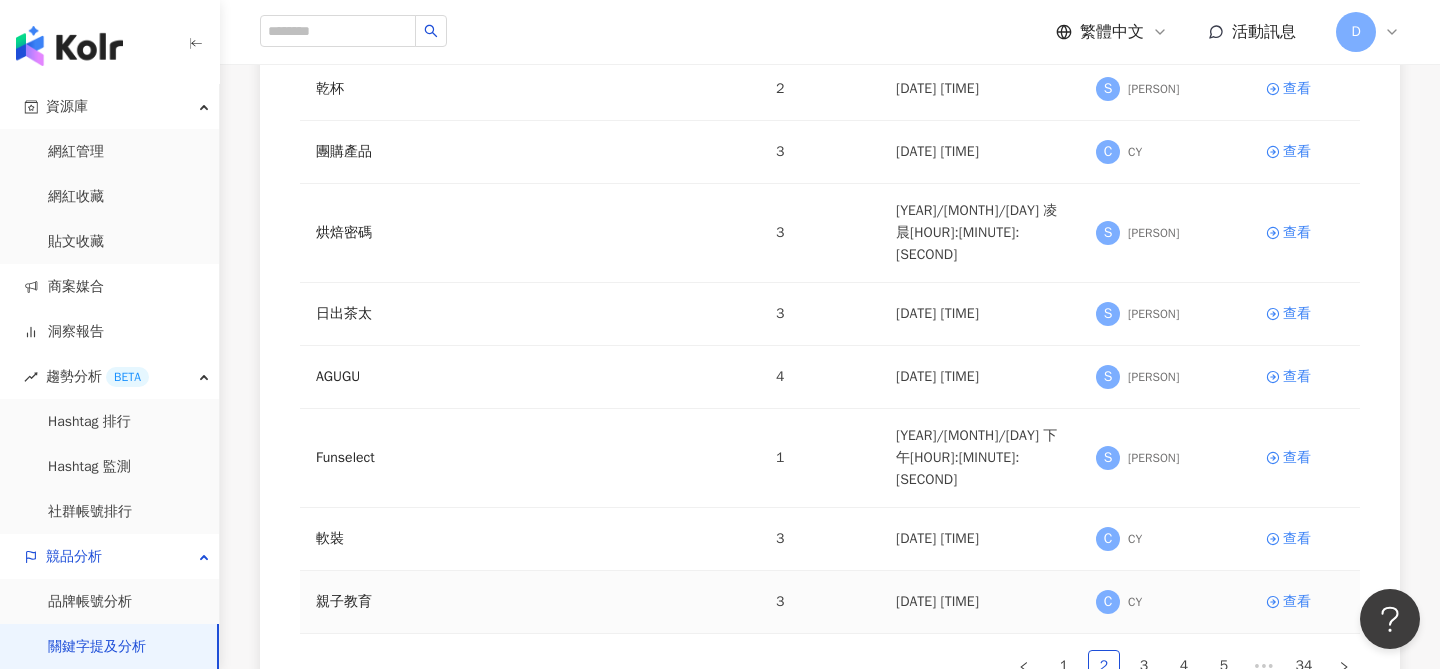 scroll, scrollTop: 516, scrollLeft: 0, axis: vertical 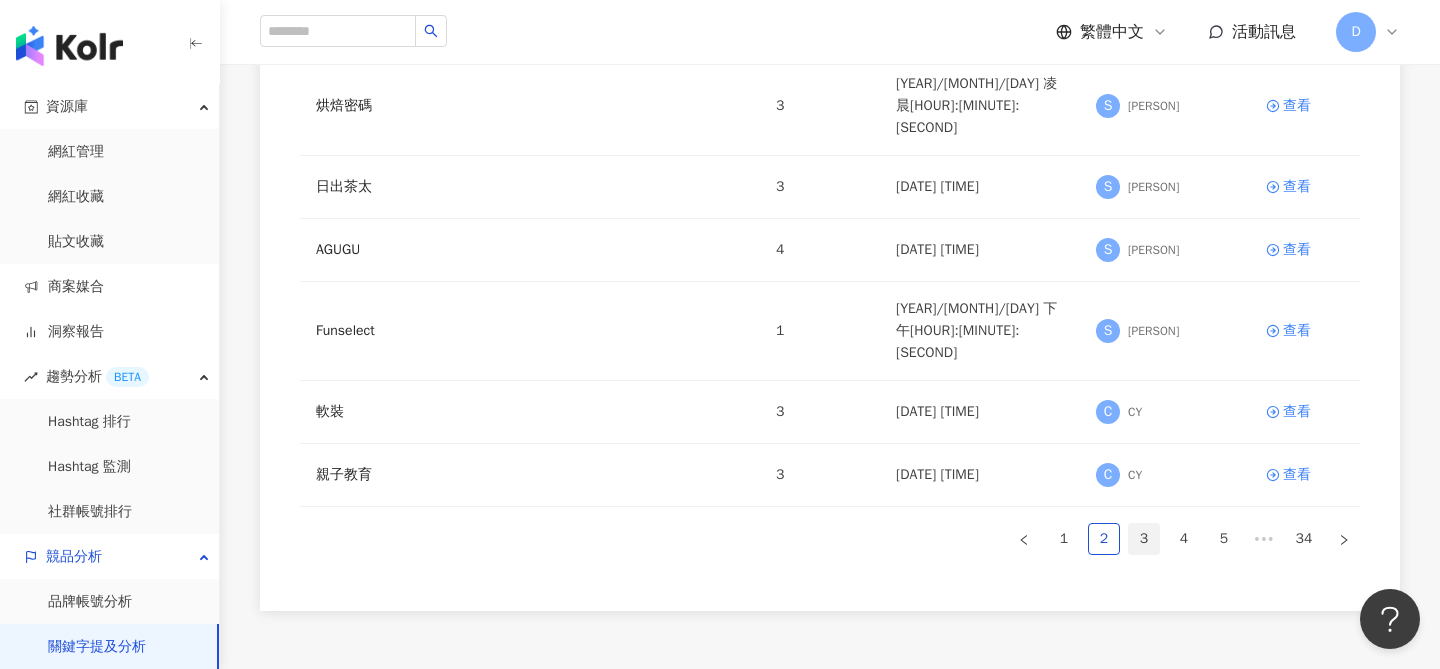 click on "3" at bounding box center (1144, 539) 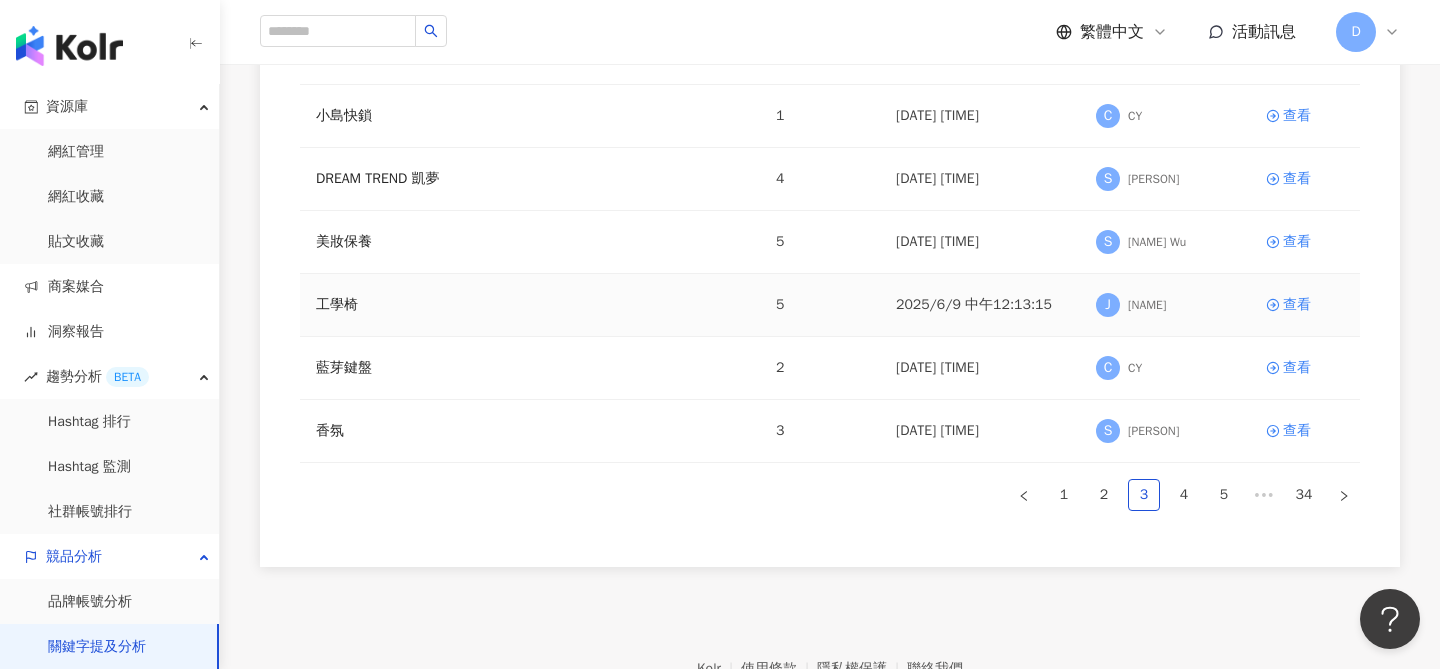 scroll, scrollTop: 545, scrollLeft: 0, axis: vertical 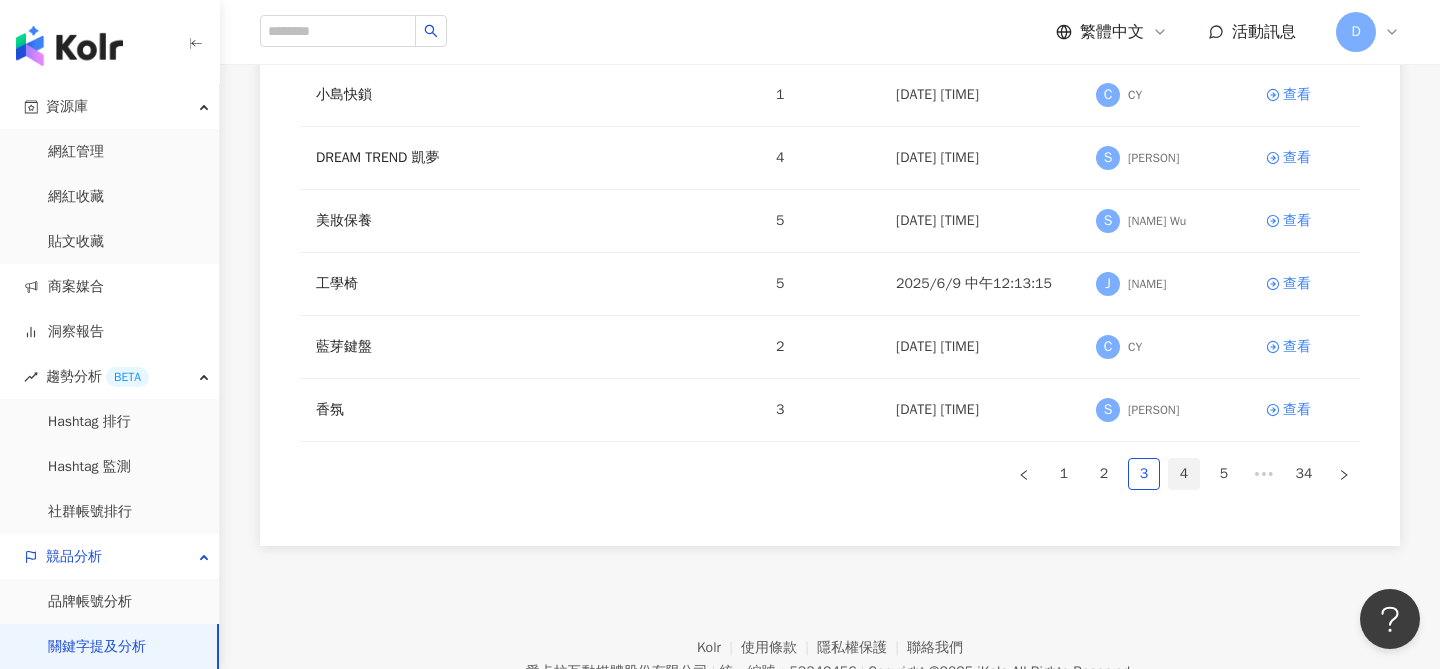 click on "4" at bounding box center [1184, 474] 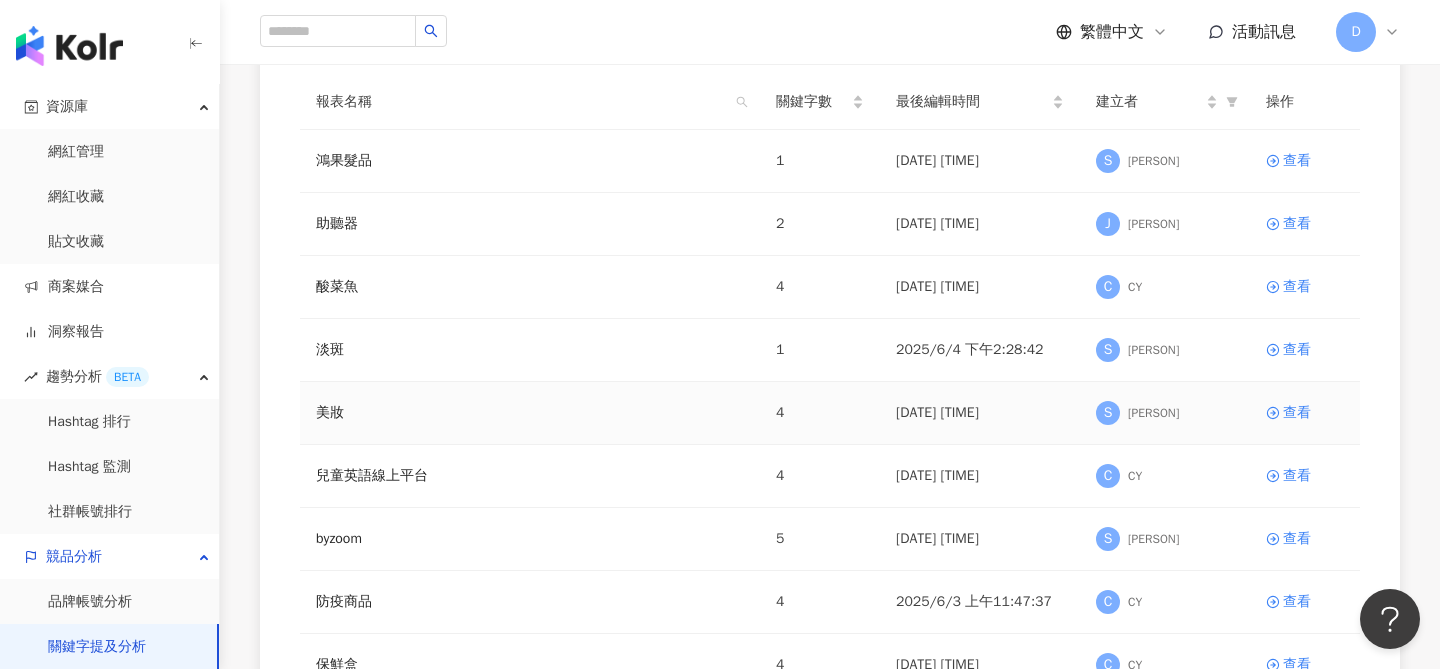 scroll, scrollTop: 186, scrollLeft: 0, axis: vertical 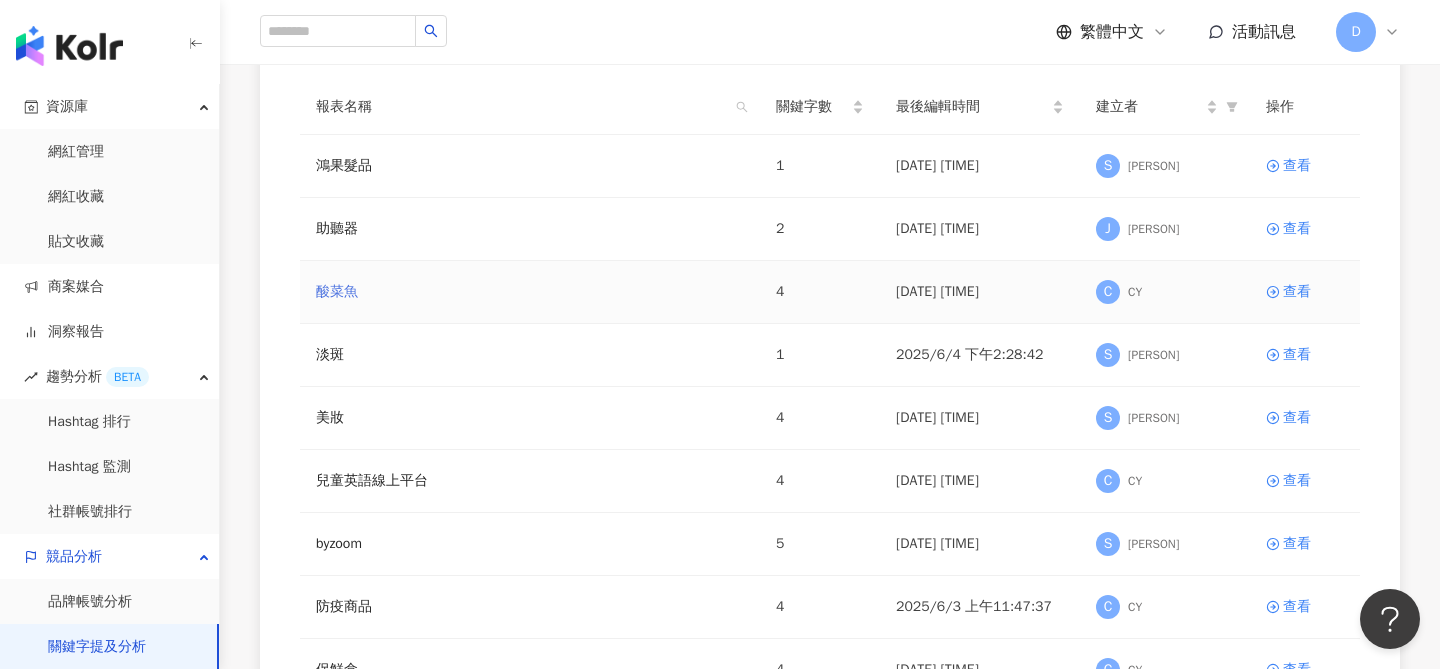 click on "酸菜魚" at bounding box center [337, 292] 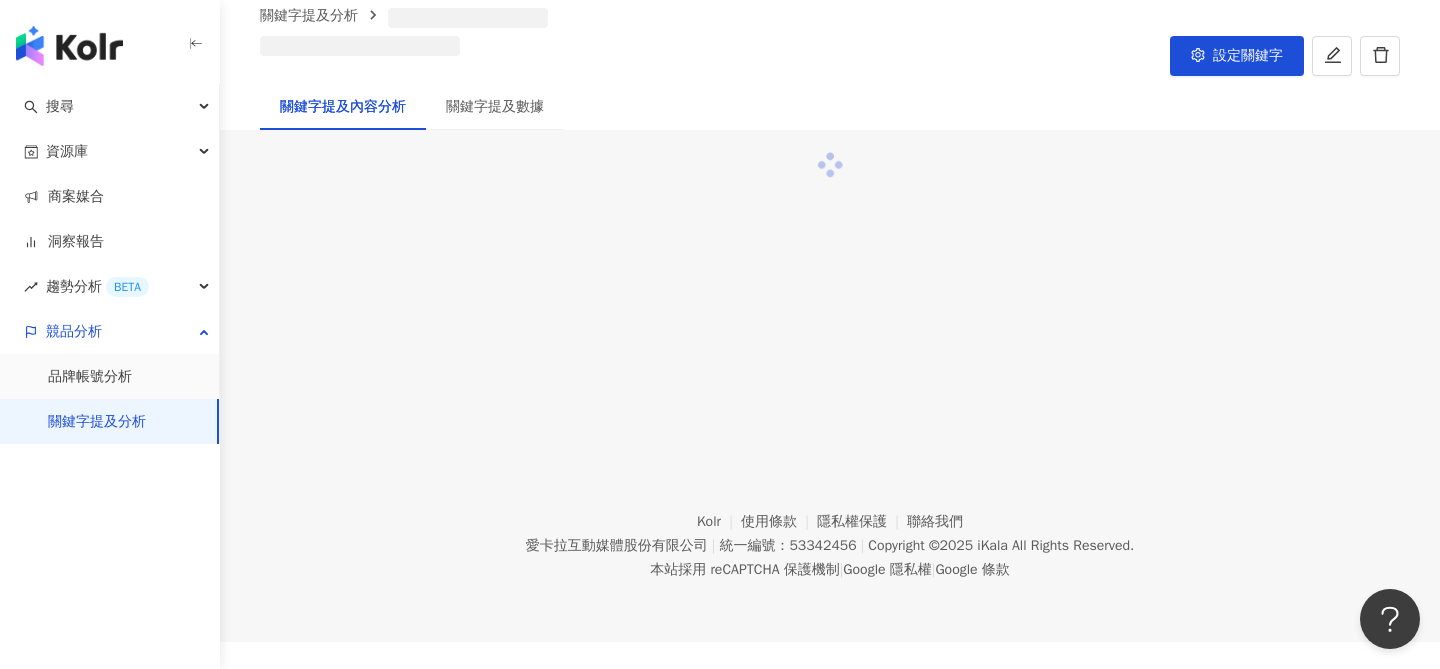 scroll, scrollTop: 0, scrollLeft: 0, axis: both 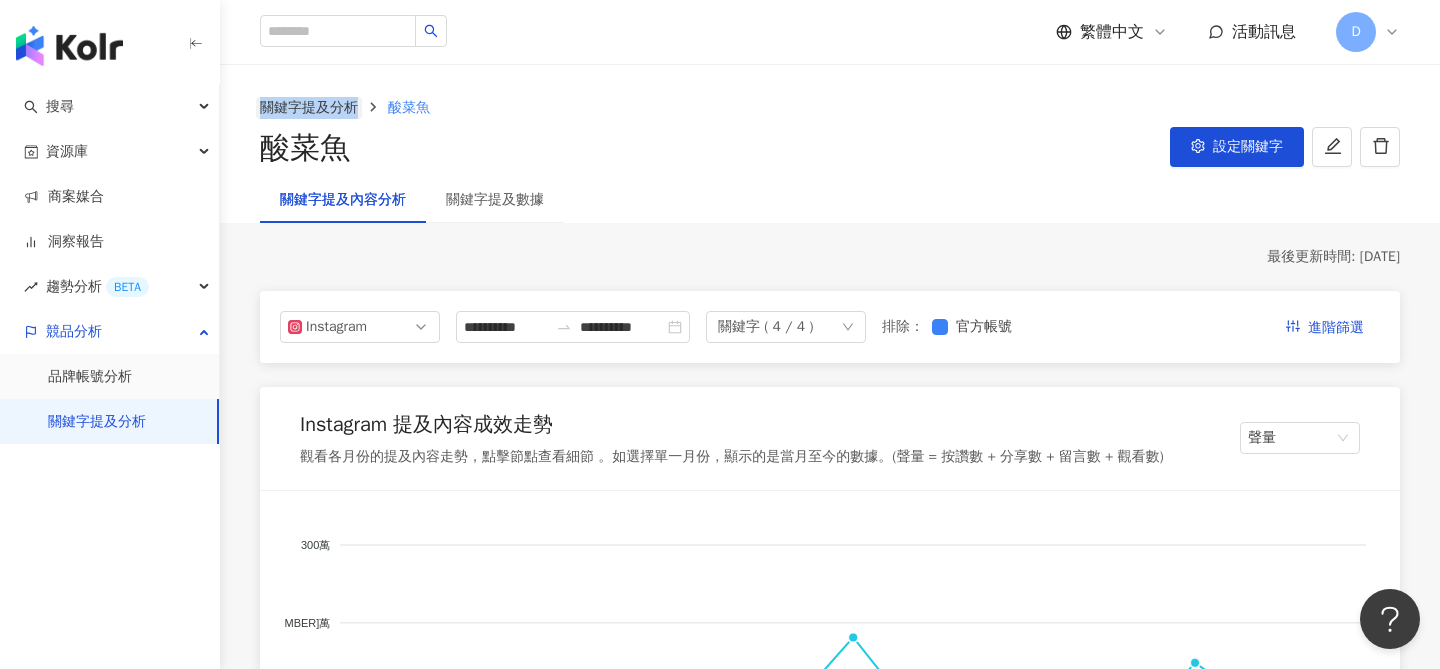 drag, startPoint x: 249, startPoint y: 109, endPoint x: 354, endPoint y: 104, distance: 105.11898 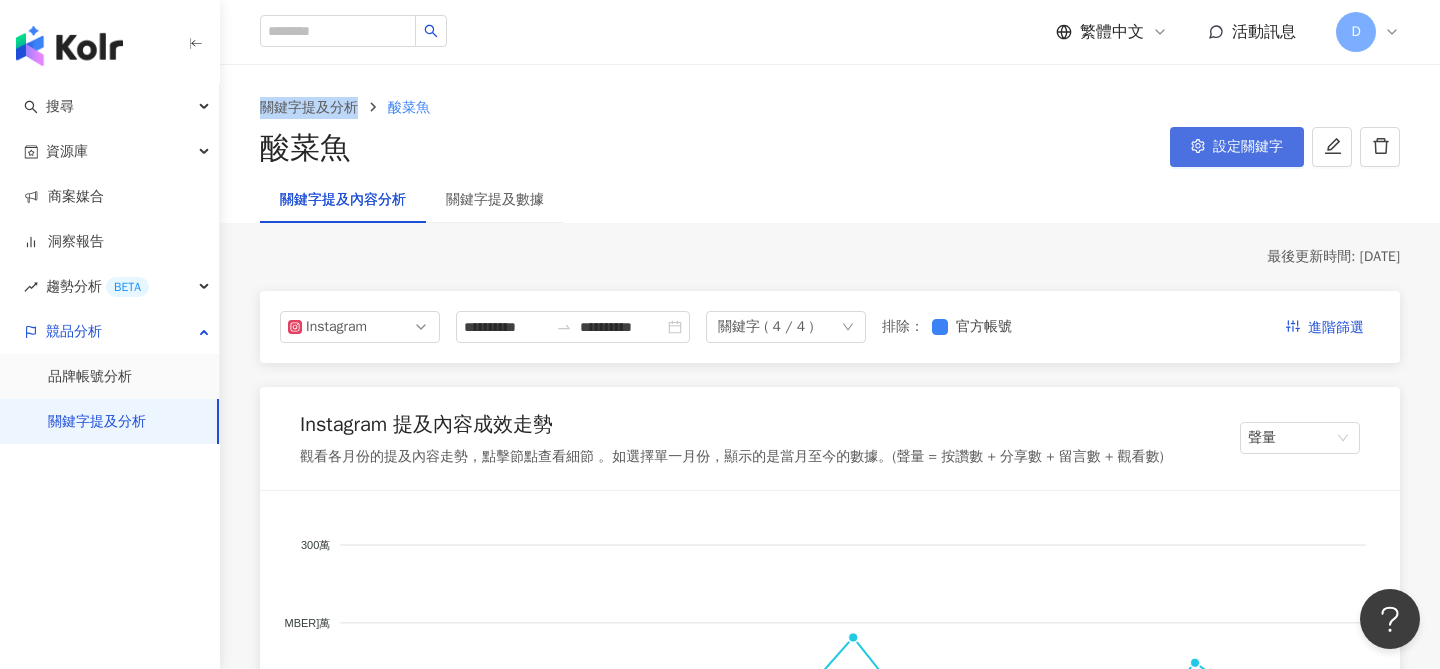 click on "設定關鍵字" at bounding box center [1248, 147] 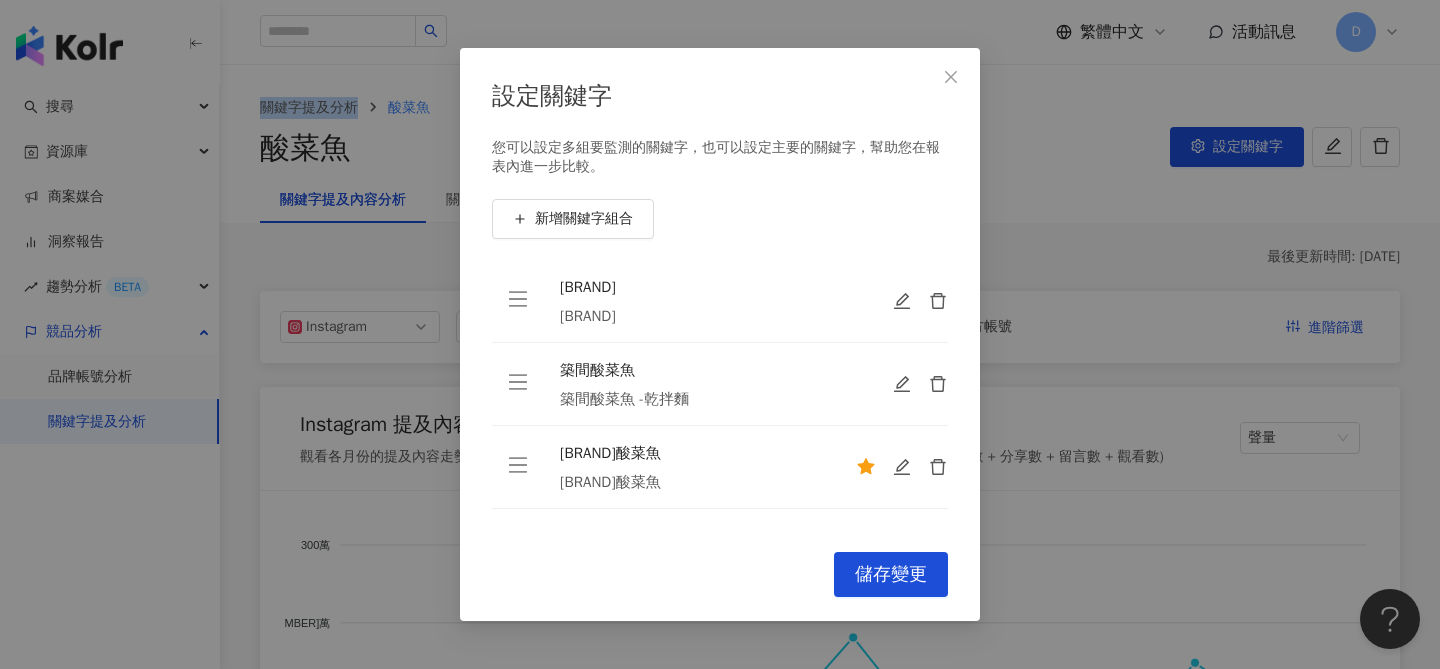 scroll, scrollTop: 0, scrollLeft: 0, axis: both 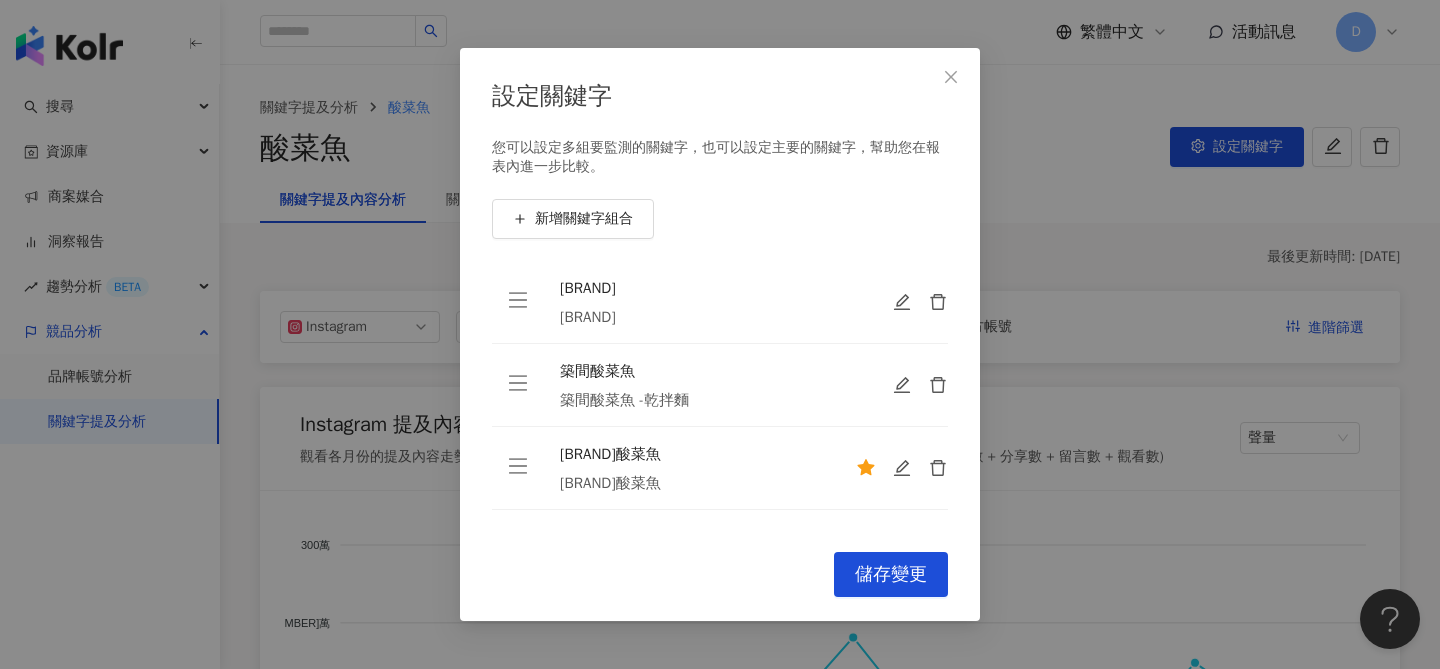 click on "設定關鍵字 您可以設定多組要監測的關鍵字，也可以設定主要的關鍵字，幫助您在報表內進一步比較。 新增關鍵字組合 刁民酸菜魚 刁民酸菜魚 築間酸菜魚 築間酸菜魚 -乾拌麵 姥姥酸菜魚 姥姥酸菜魚 酸小七酸湯魚 酸小七酸湯魚
To pick up a draggable item, press the space bar.
While dragging, use the arrow keys to move the item.
Press space again to drop the item in its new position, or press escape to cancel.
Cancel 儲存變更" at bounding box center (720, 334) 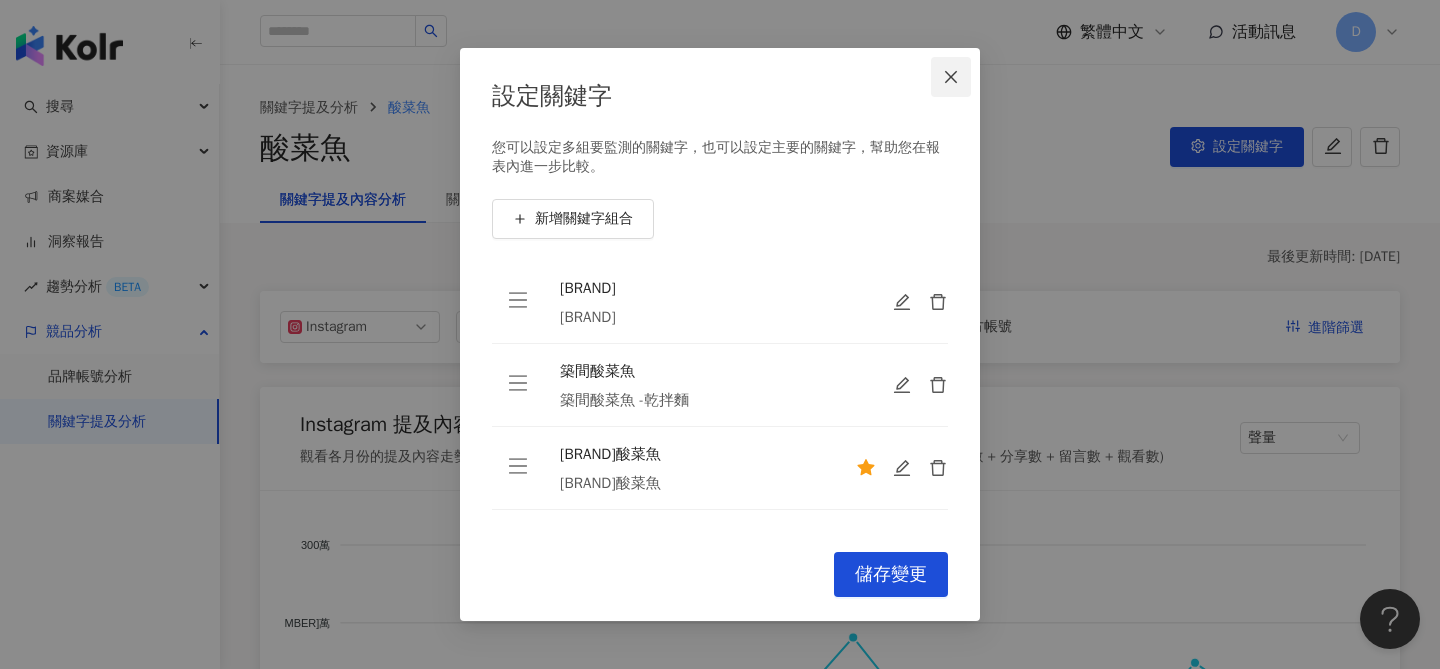 click at bounding box center (951, 77) 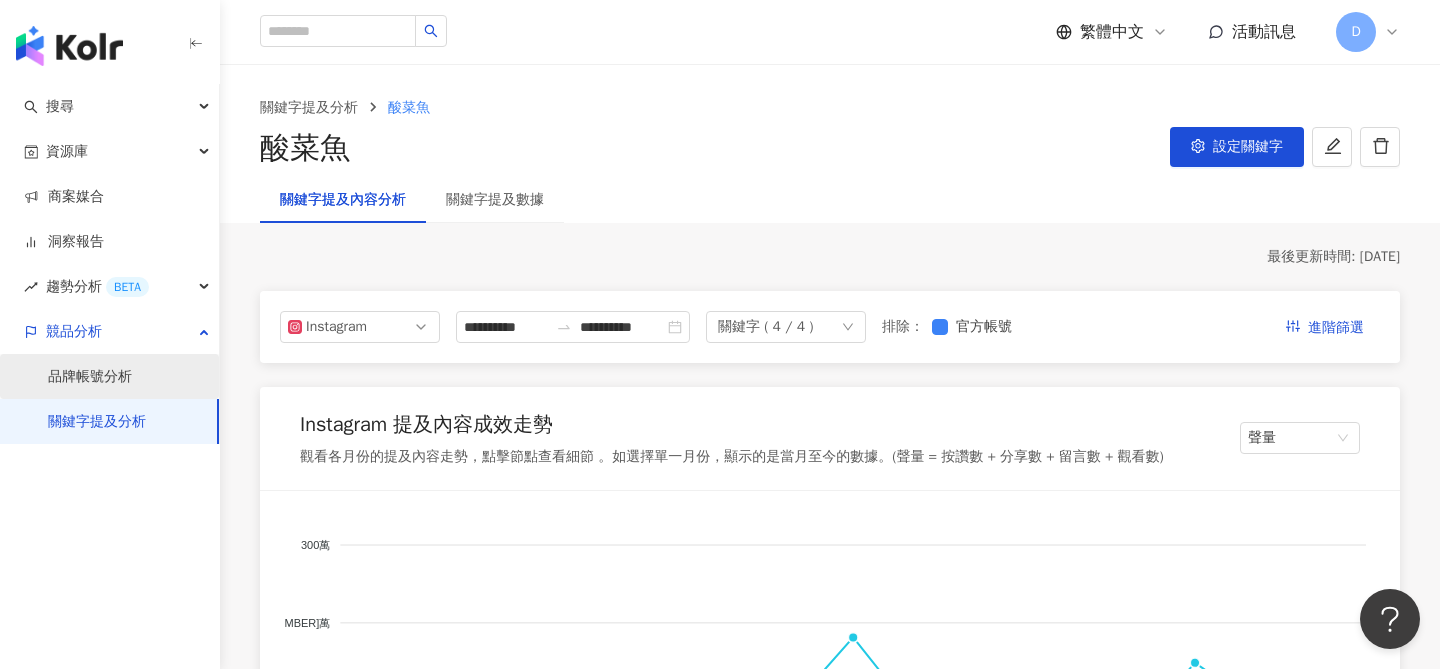click on "品牌帳號分析" at bounding box center (90, 377) 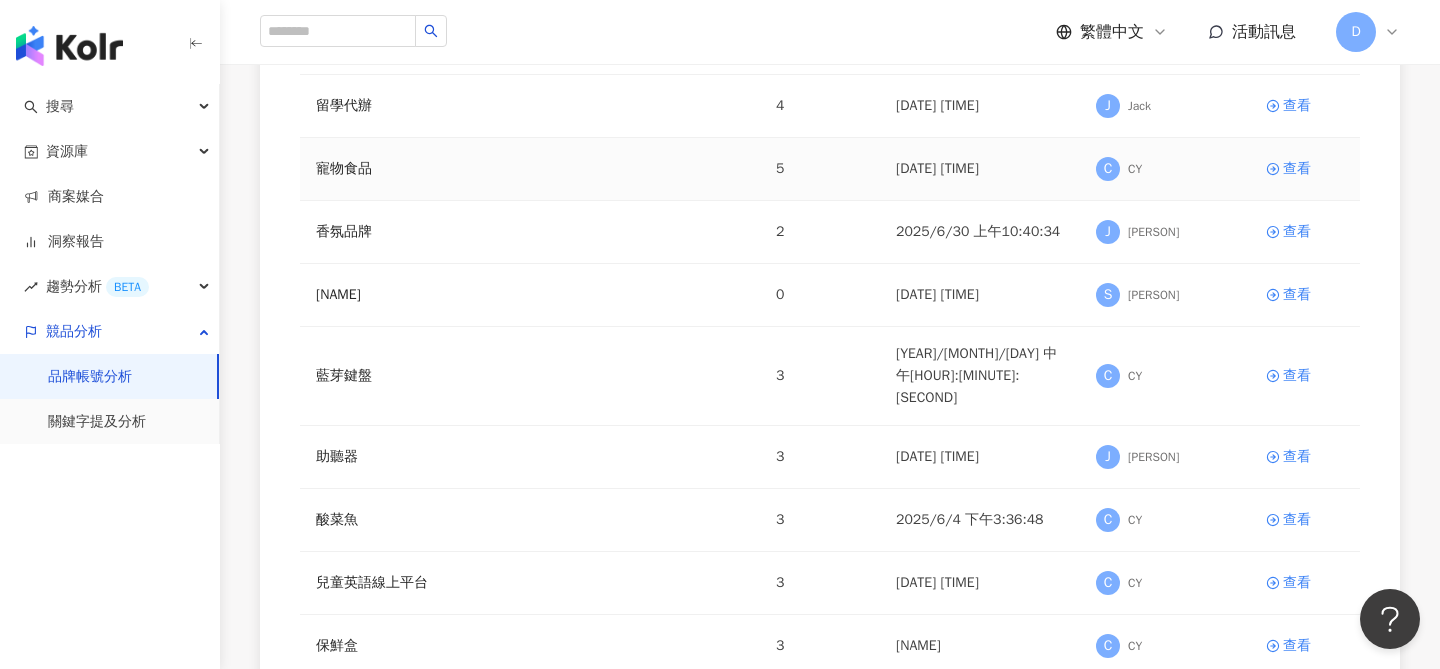 scroll, scrollTop: 349, scrollLeft: 0, axis: vertical 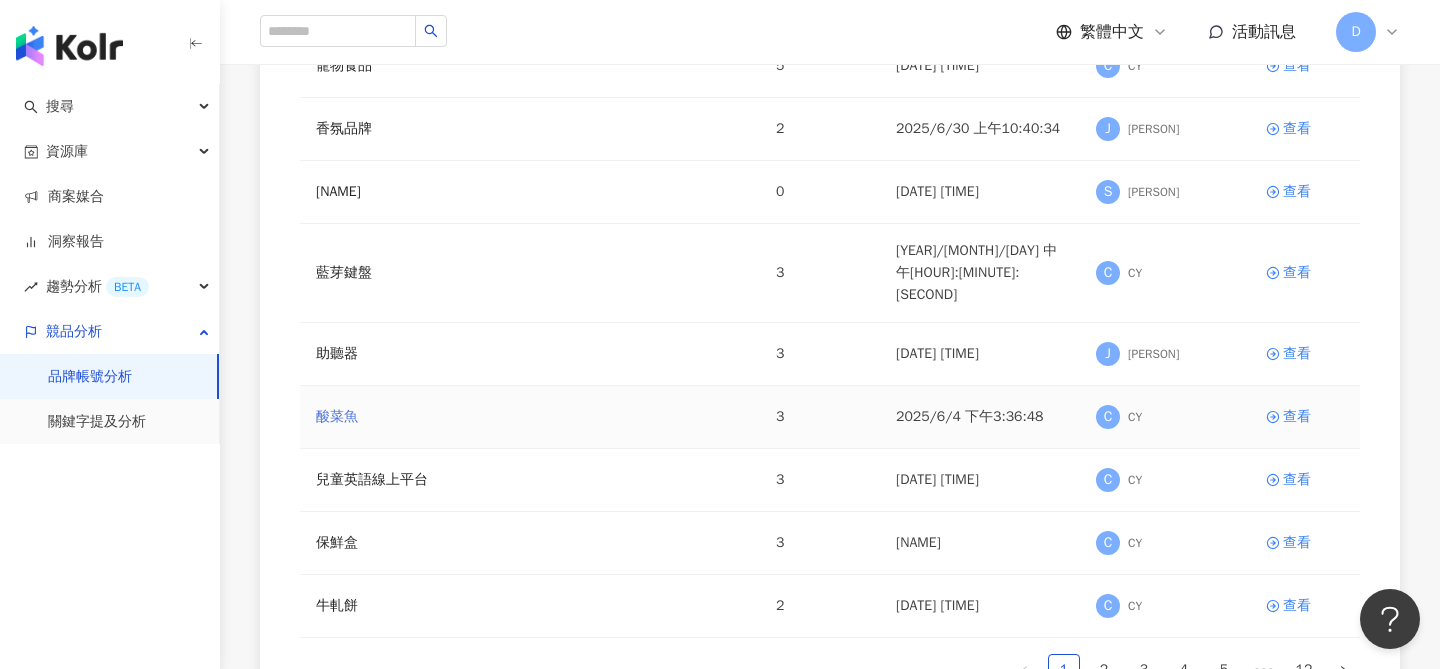 click on "酸菜魚" at bounding box center (337, 417) 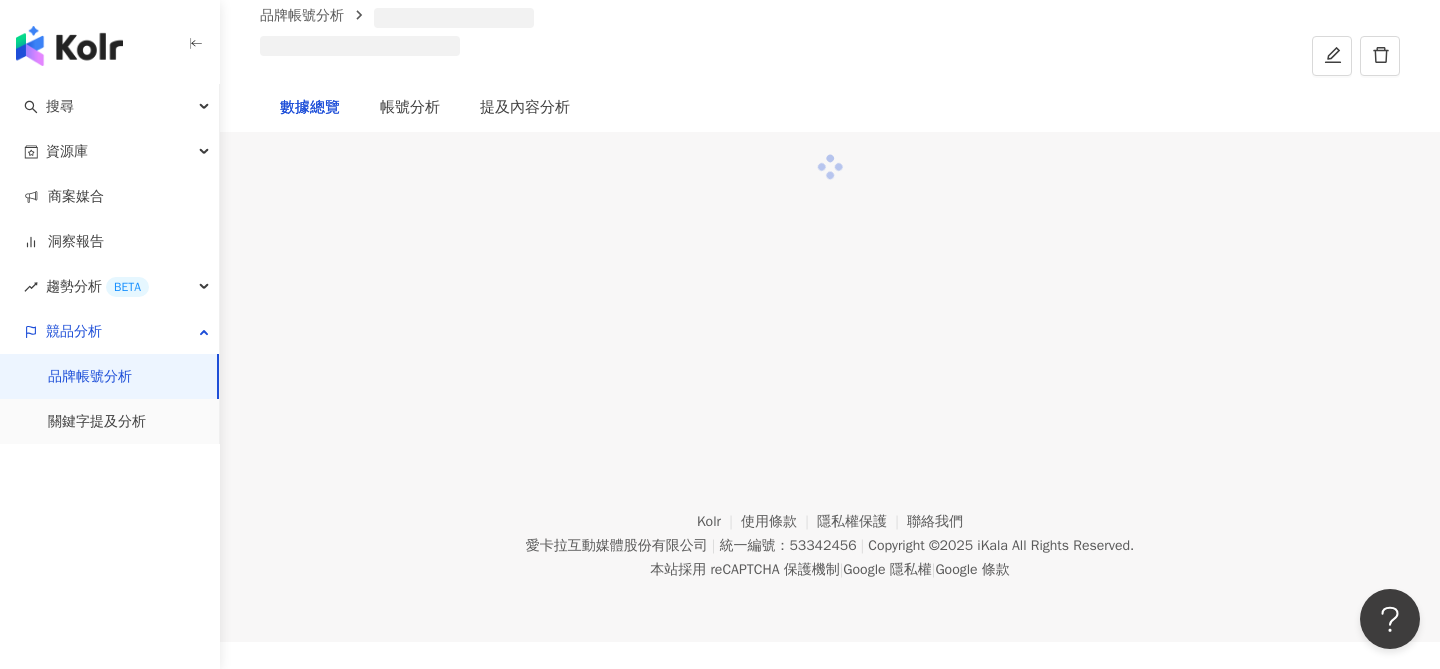 scroll, scrollTop: 0, scrollLeft: 0, axis: both 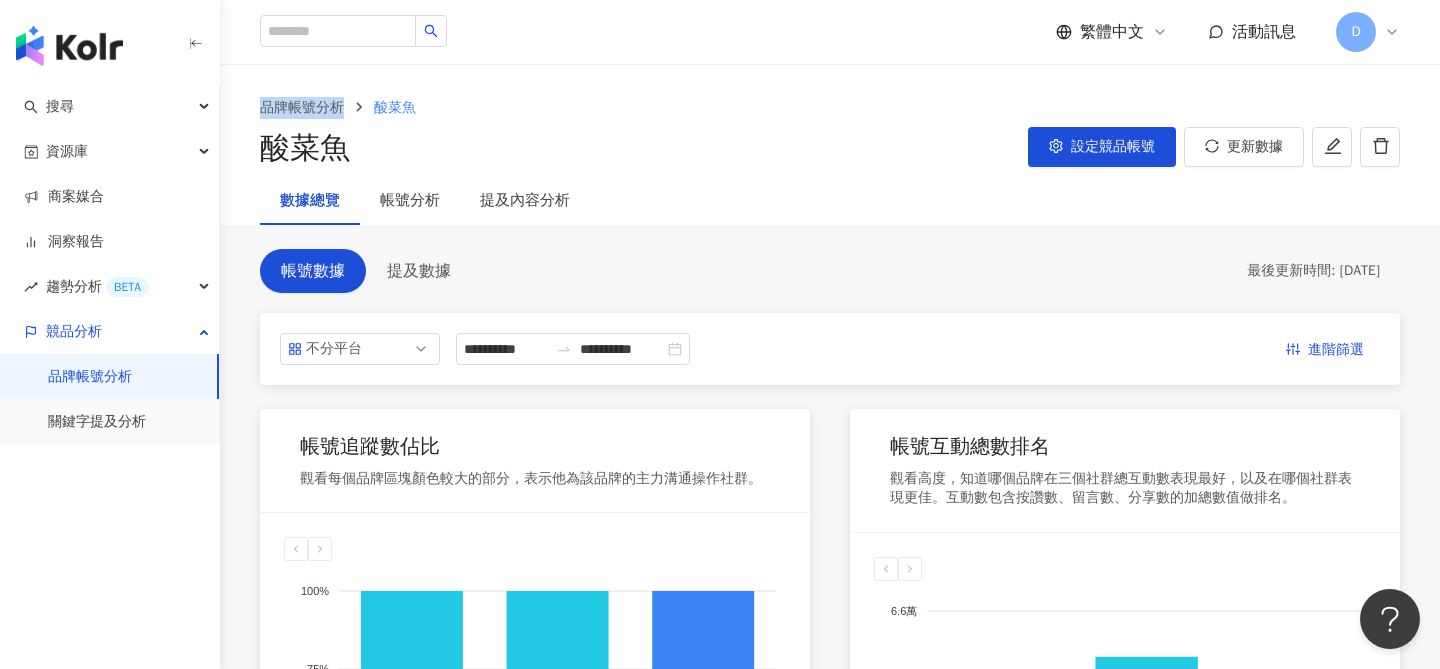 drag, startPoint x: 249, startPoint y: 103, endPoint x: 366, endPoint y: 105, distance: 117.01709 